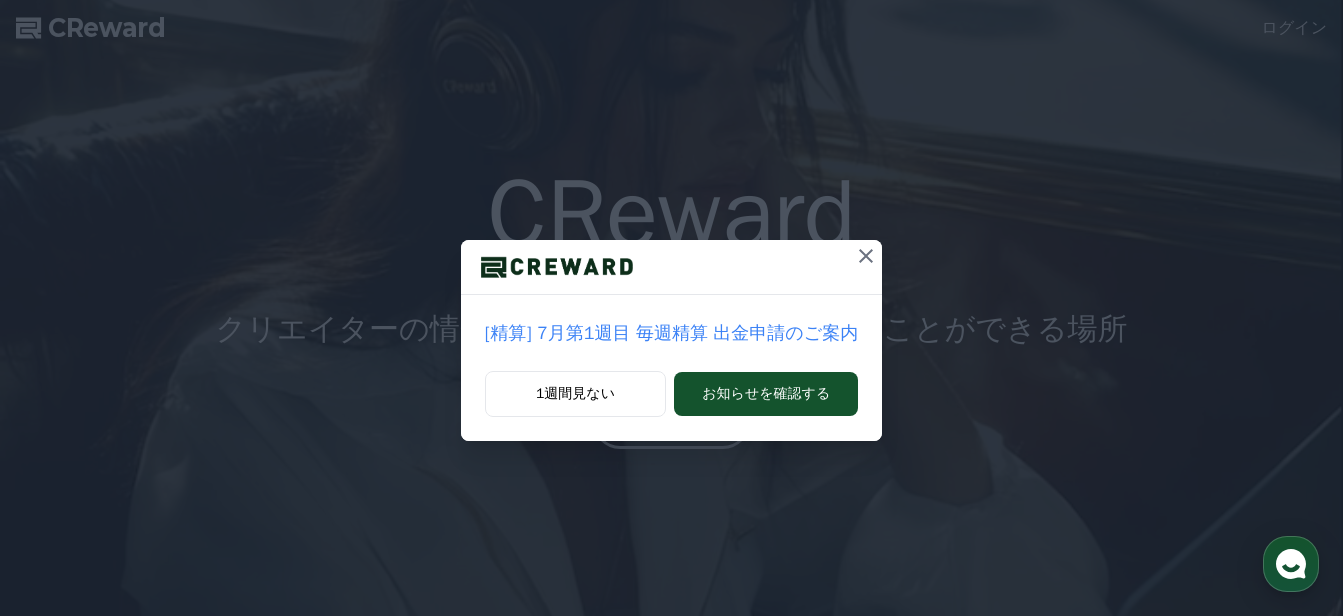 scroll, scrollTop: 0, scrollLeft: 0, axis: both 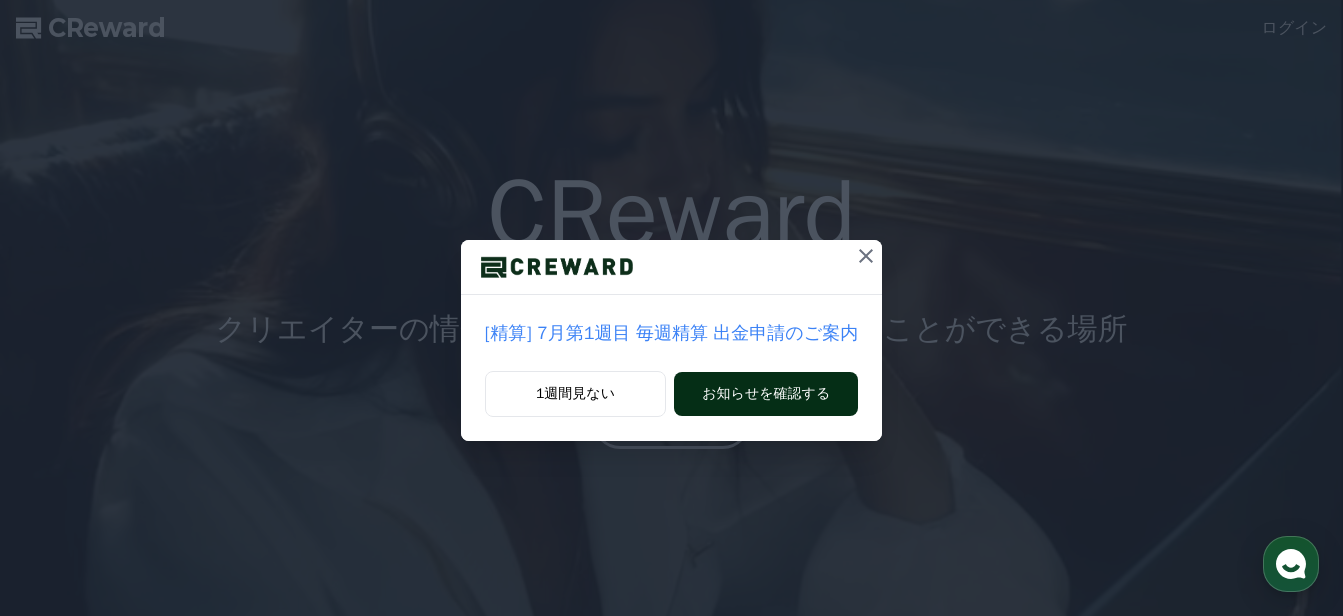 click on "お知らせを確認する" at bounding box center (766, 394) 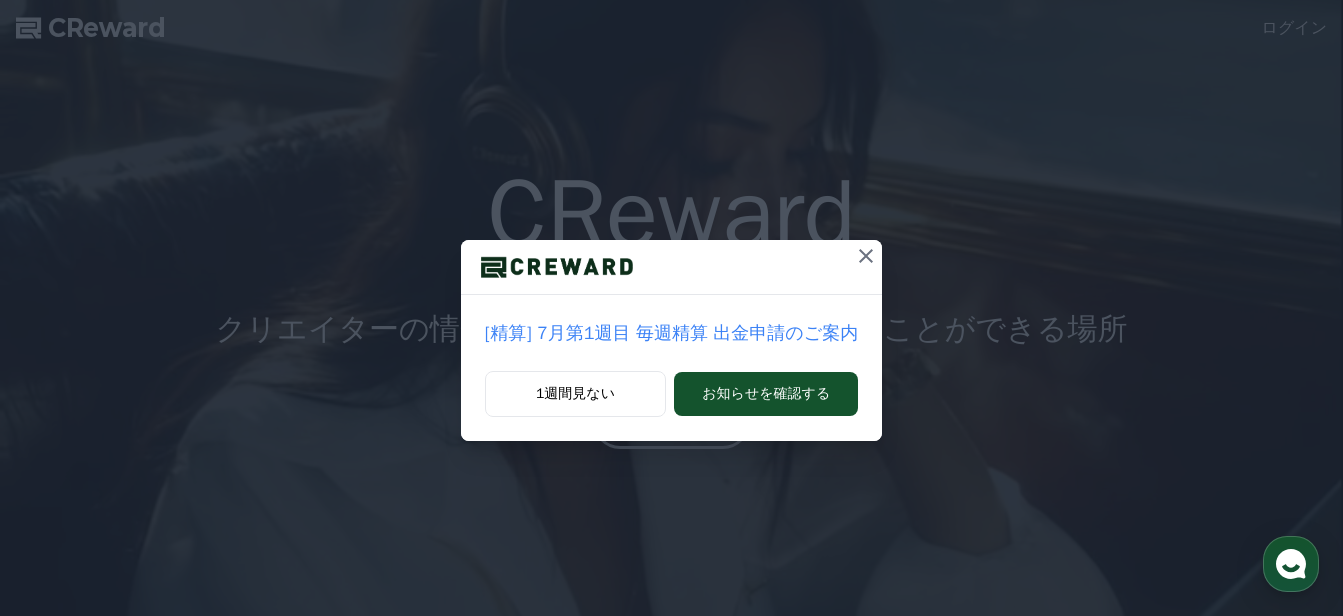 click 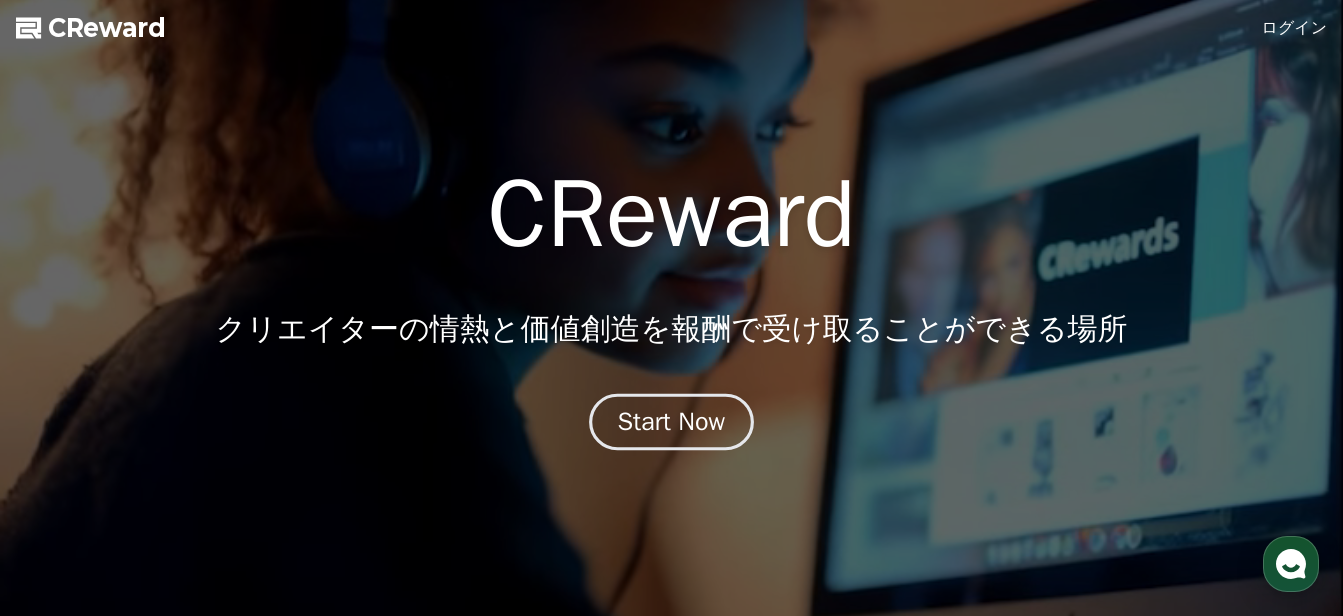 click on "Start Now" at bounding box center (672, 422) 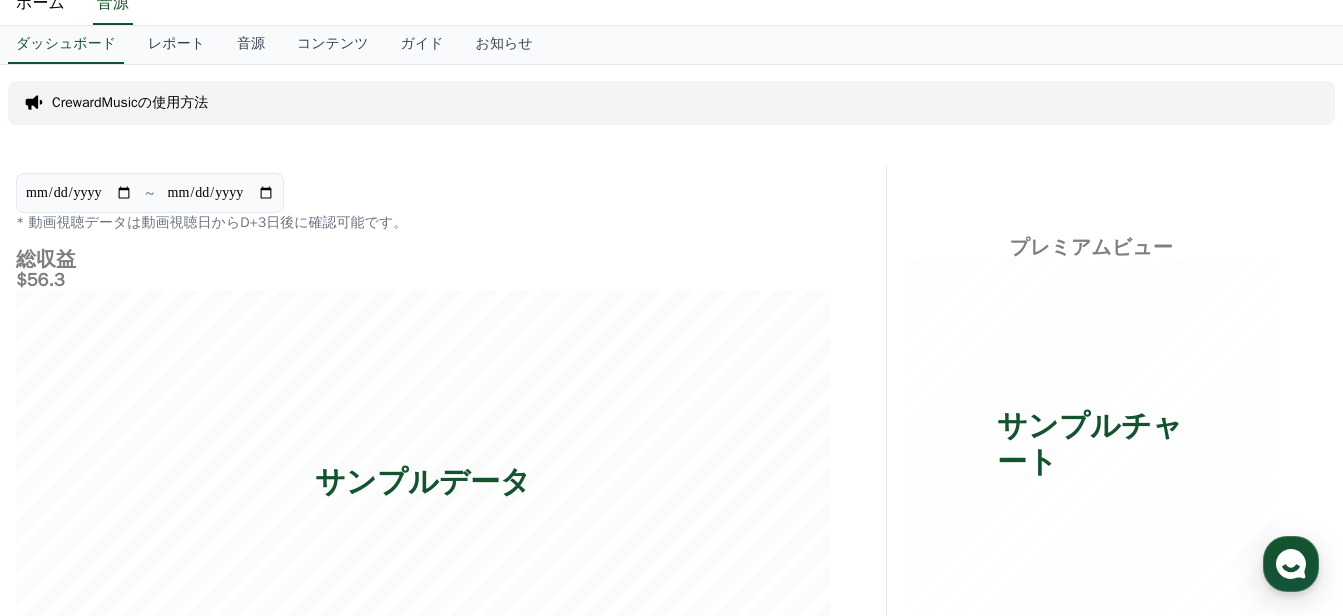 scroll, scrollTop: 0, scrollLeft: 0, axis: both 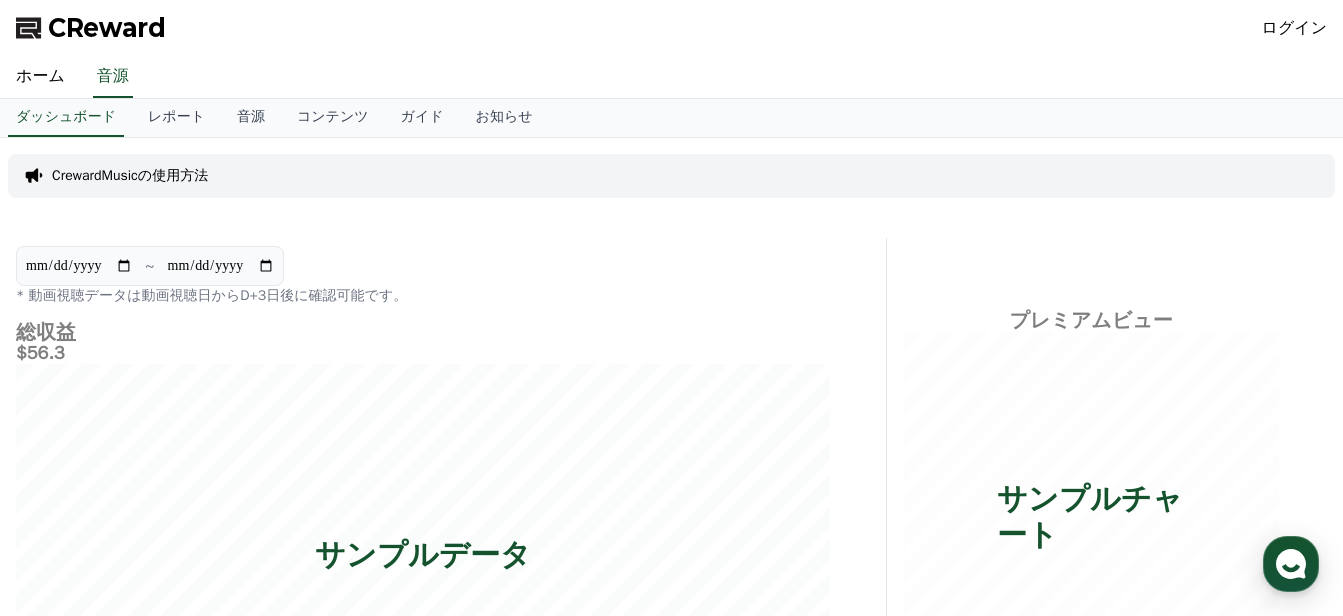 click on "CrewardMusicの使用方法" at bounding box center [130, 176] 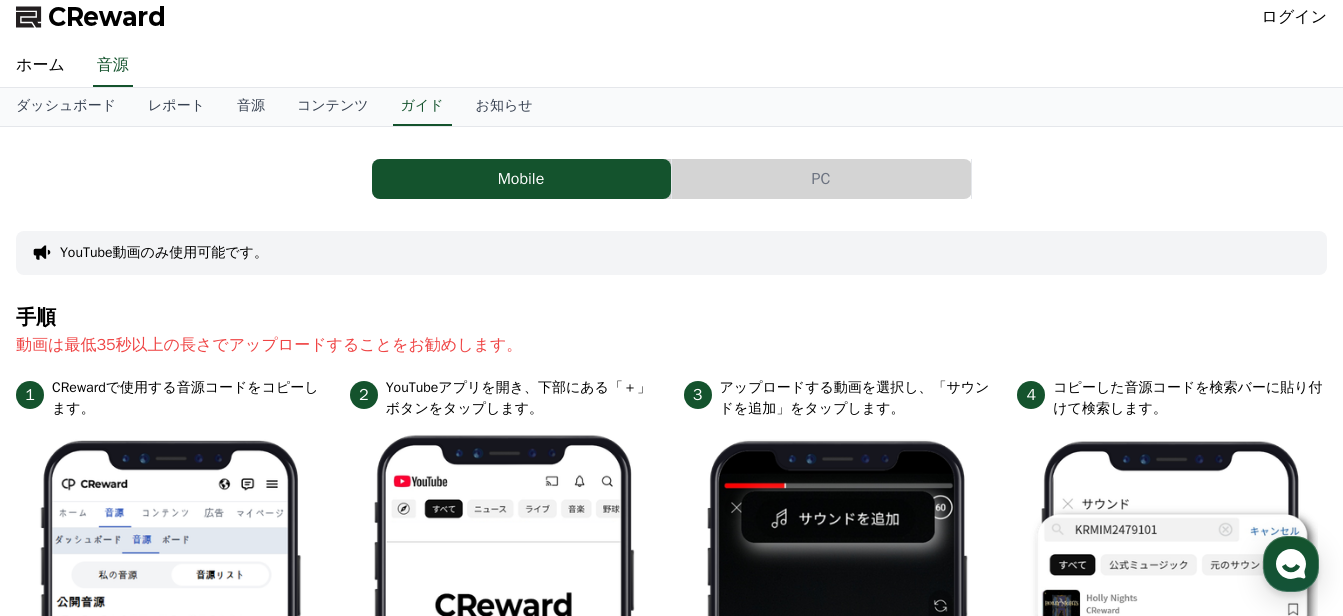 scroll, scrollTop: 0, scrollLeft: 0, axis: both 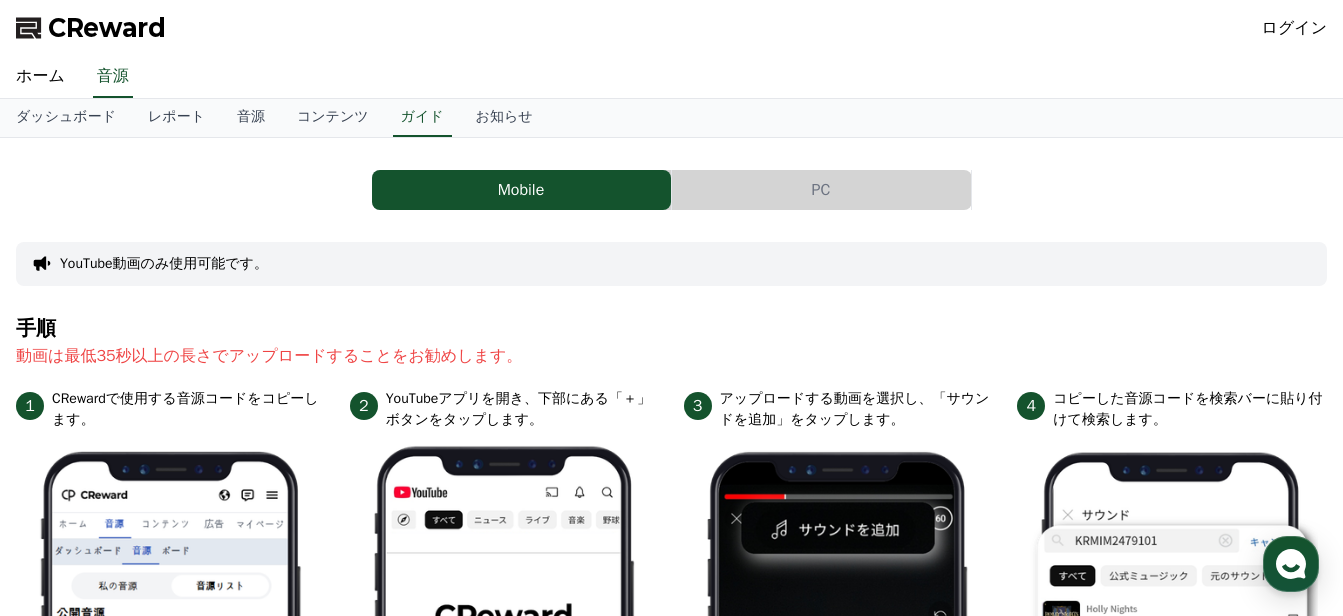 click on "PC" at bounding box center [821, 190] 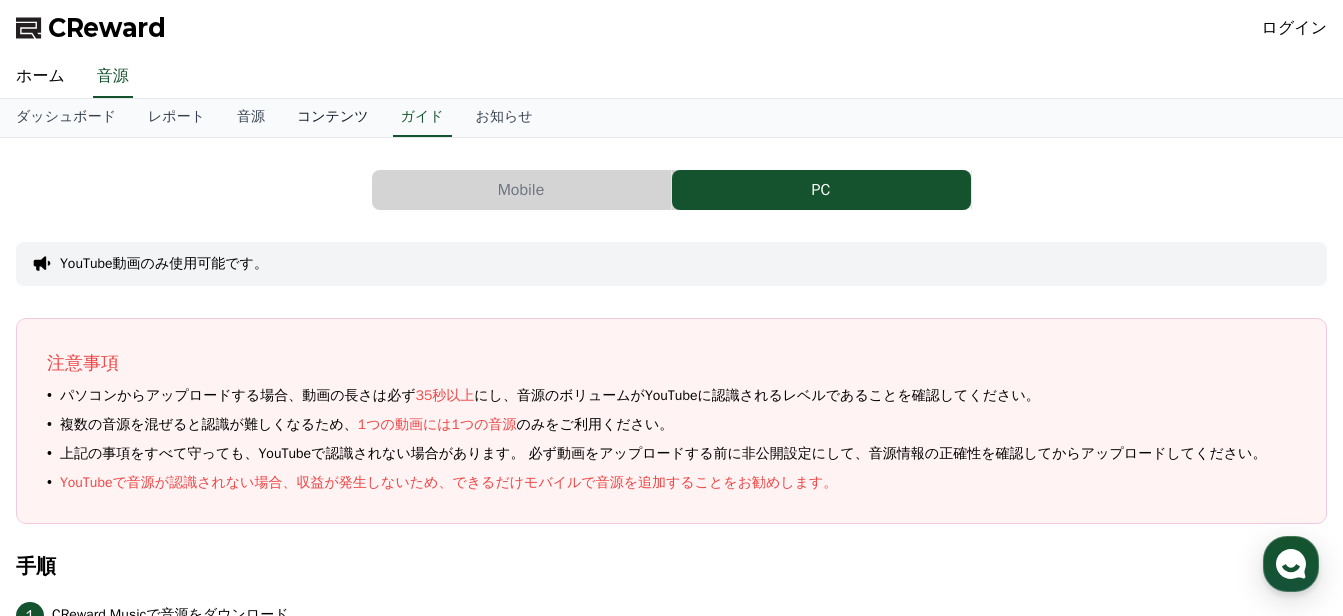 click on "コンテンツ" at bounding box center (333, 118) 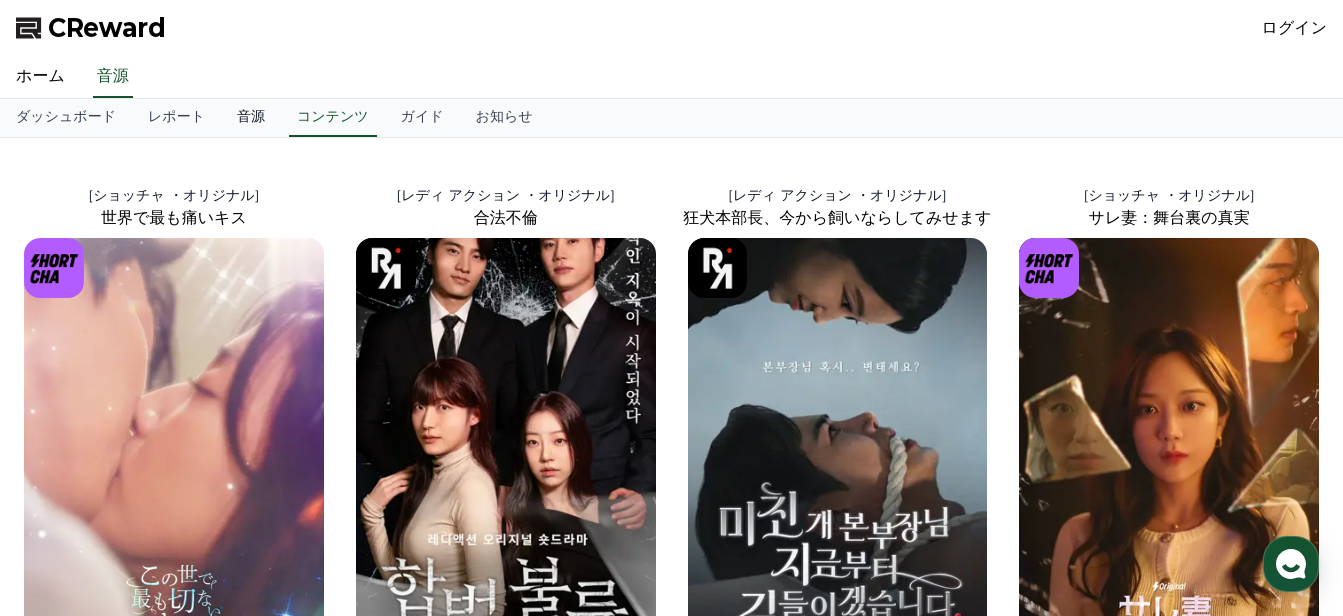 click on "音源" at bounding box center (251, 118) 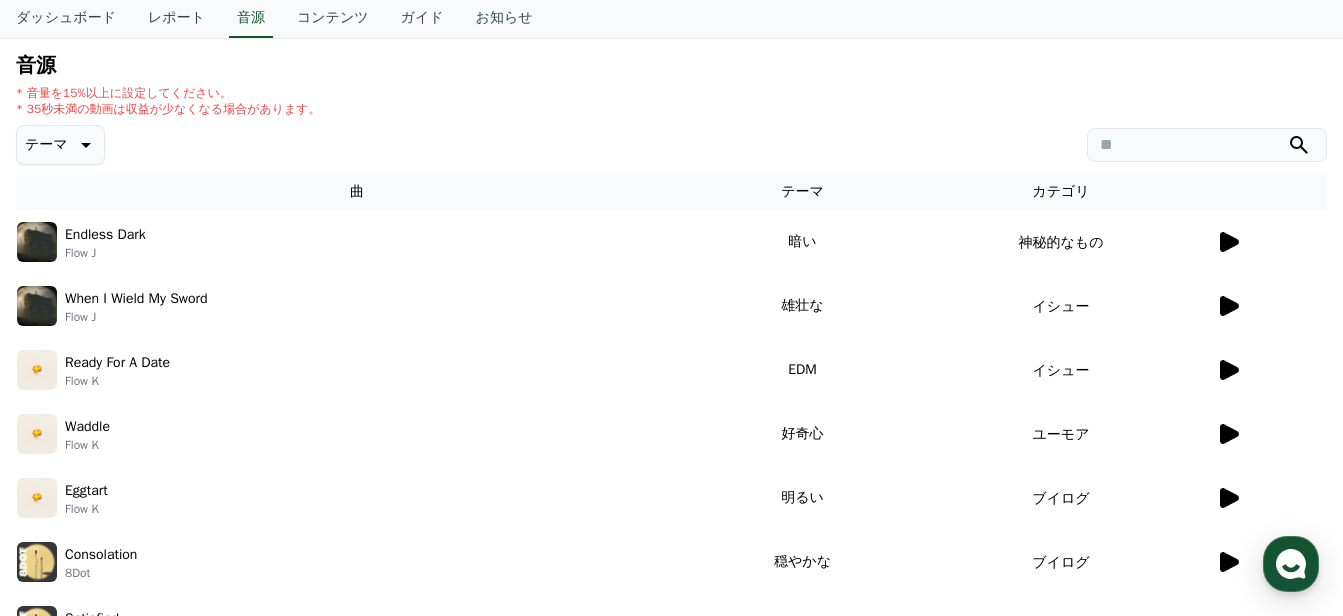 scroll, scrollTop: 200, scrollLeft: 0, axis: vertical 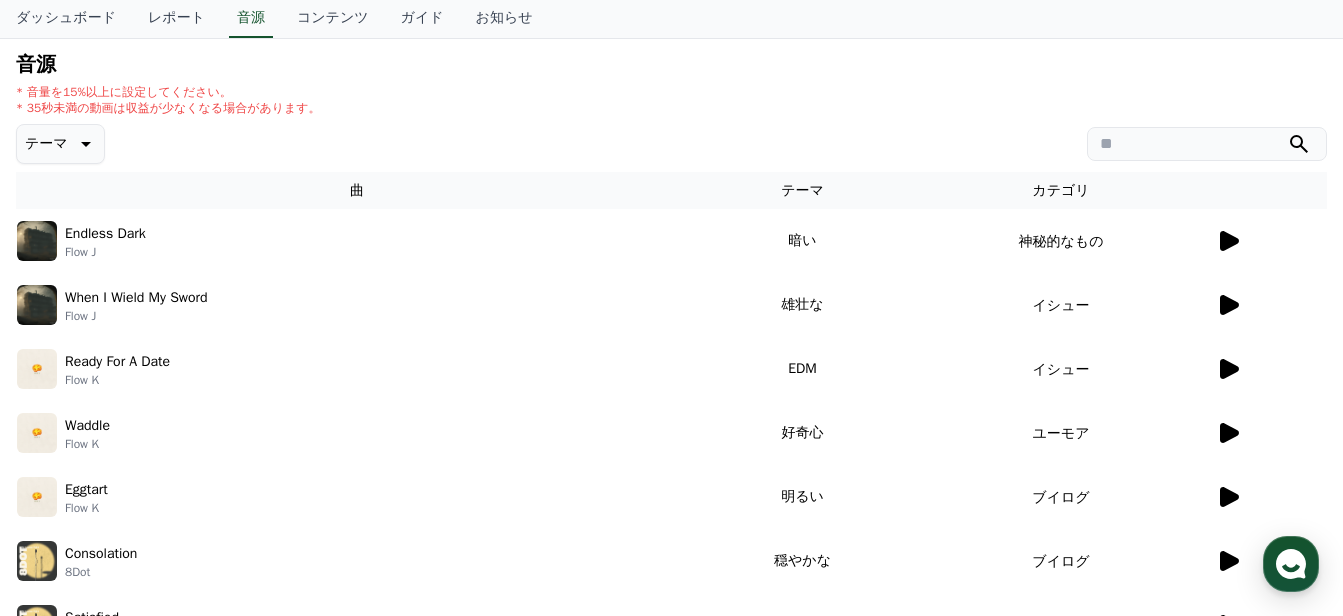 click 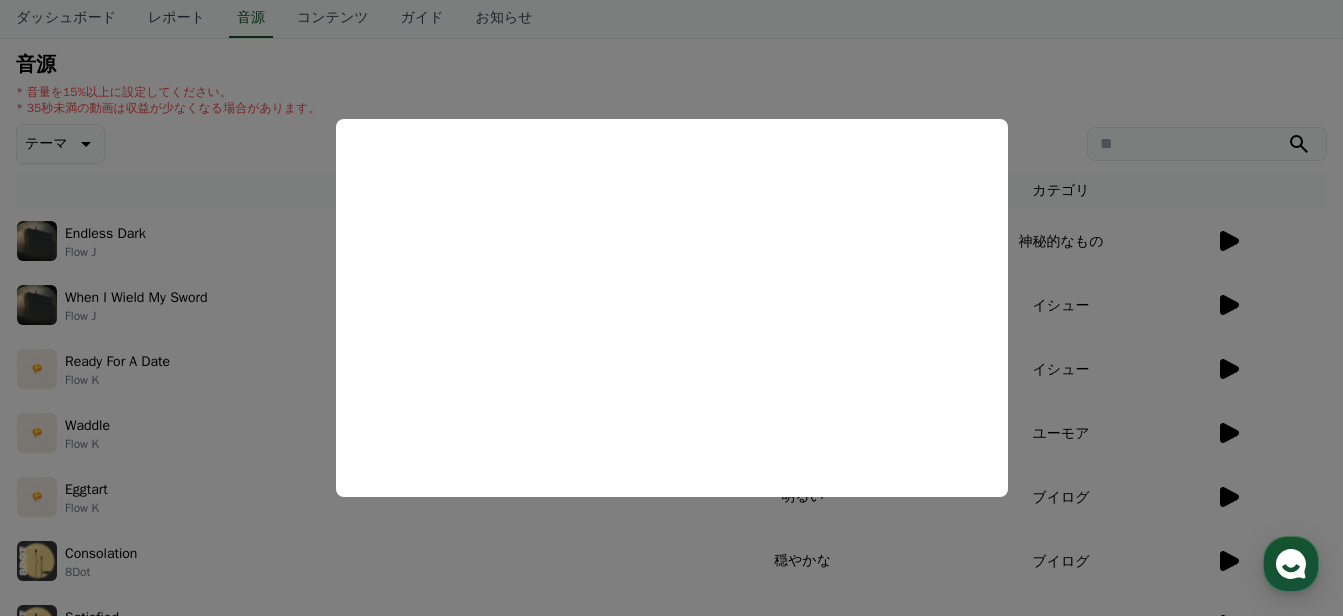 click at bounding box center [671, 308] 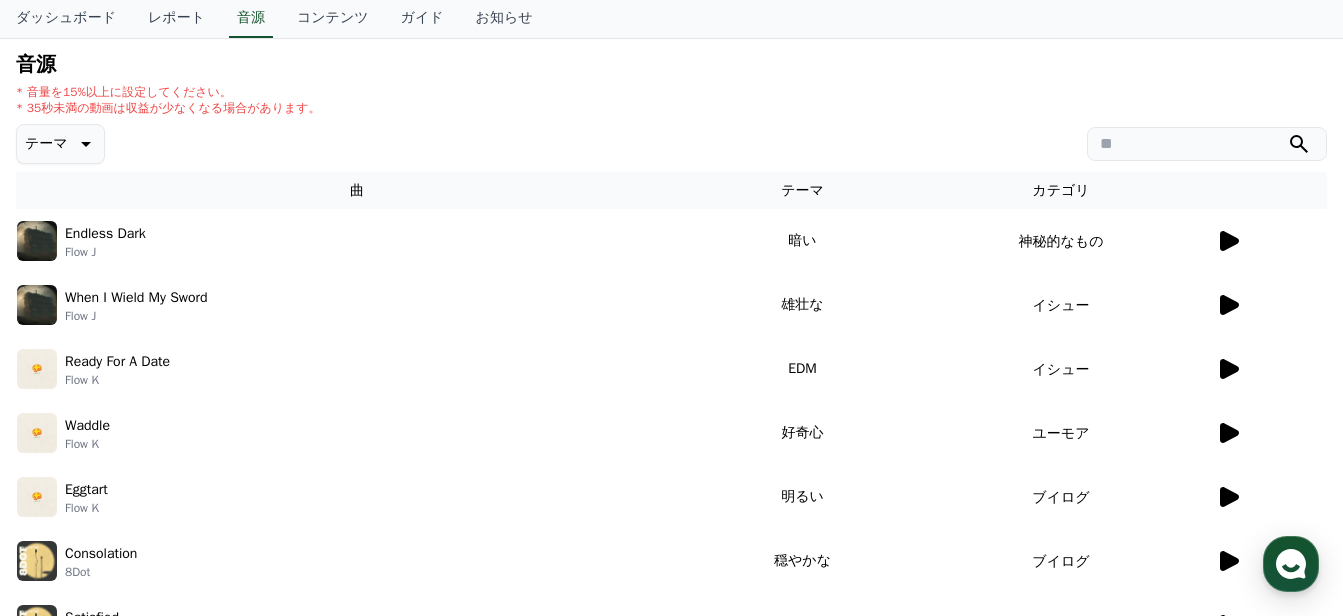 click 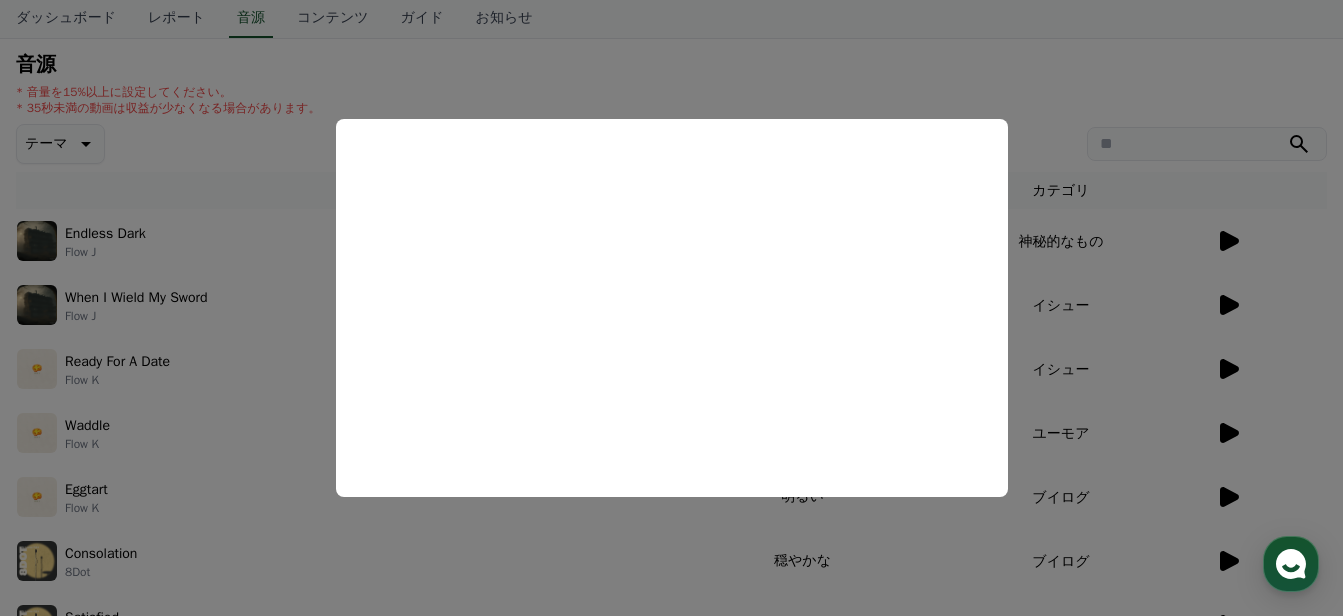click at bounding box center (671, 308) 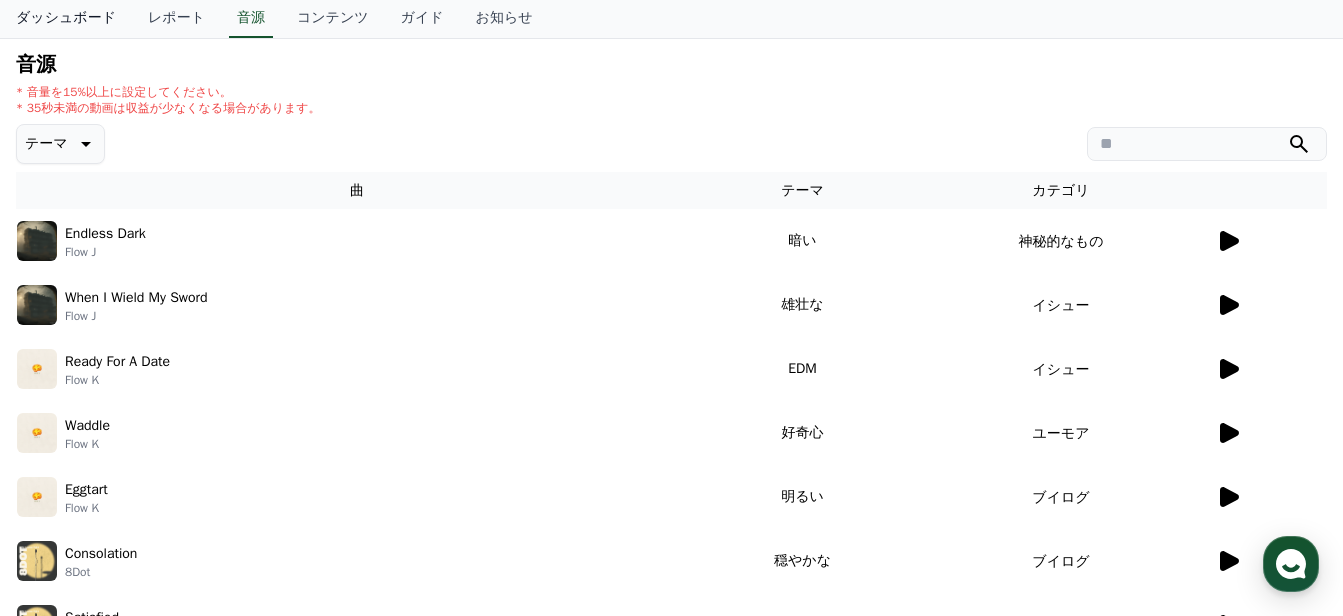 click on "ダッシュボード" at bounding box center (66, 19) 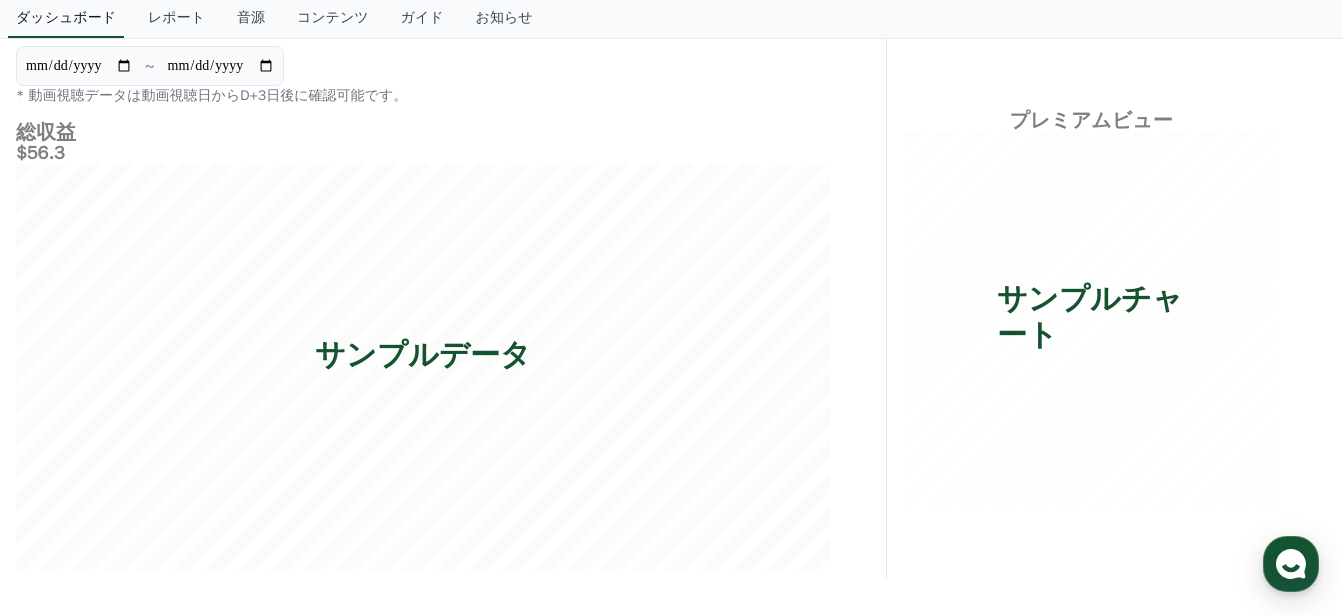 scroll, scrollTop: 0, scrollLeft: 0, axis: both 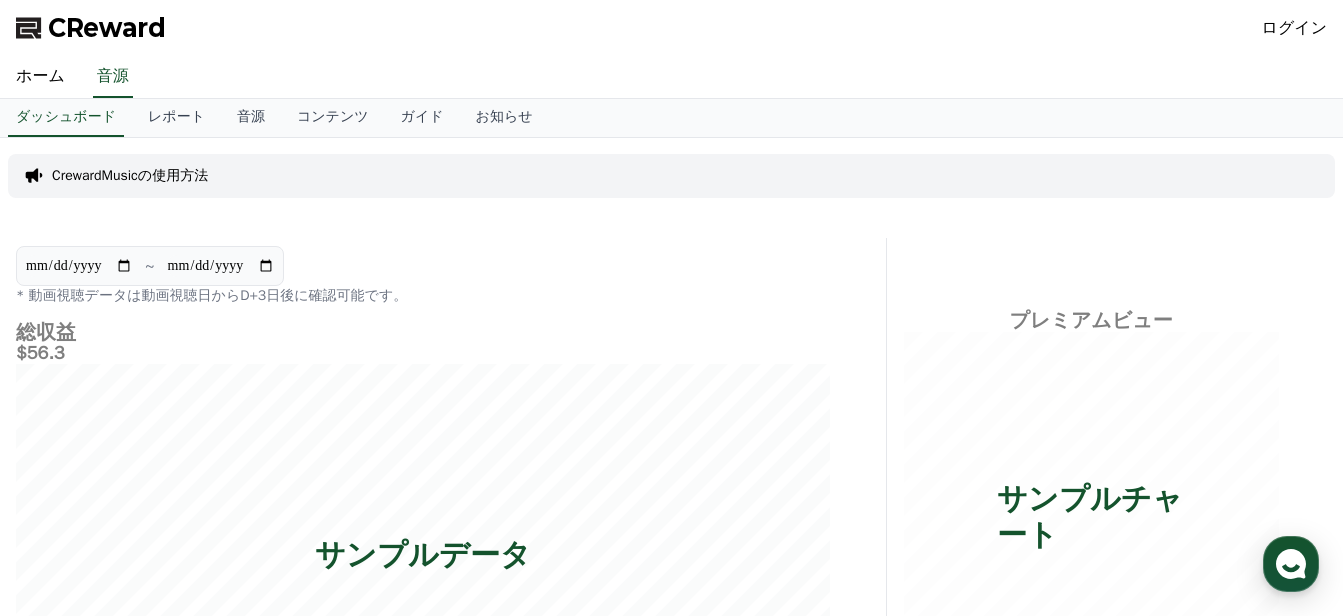 click on "ログイン" at bounding box center [1295, 28] 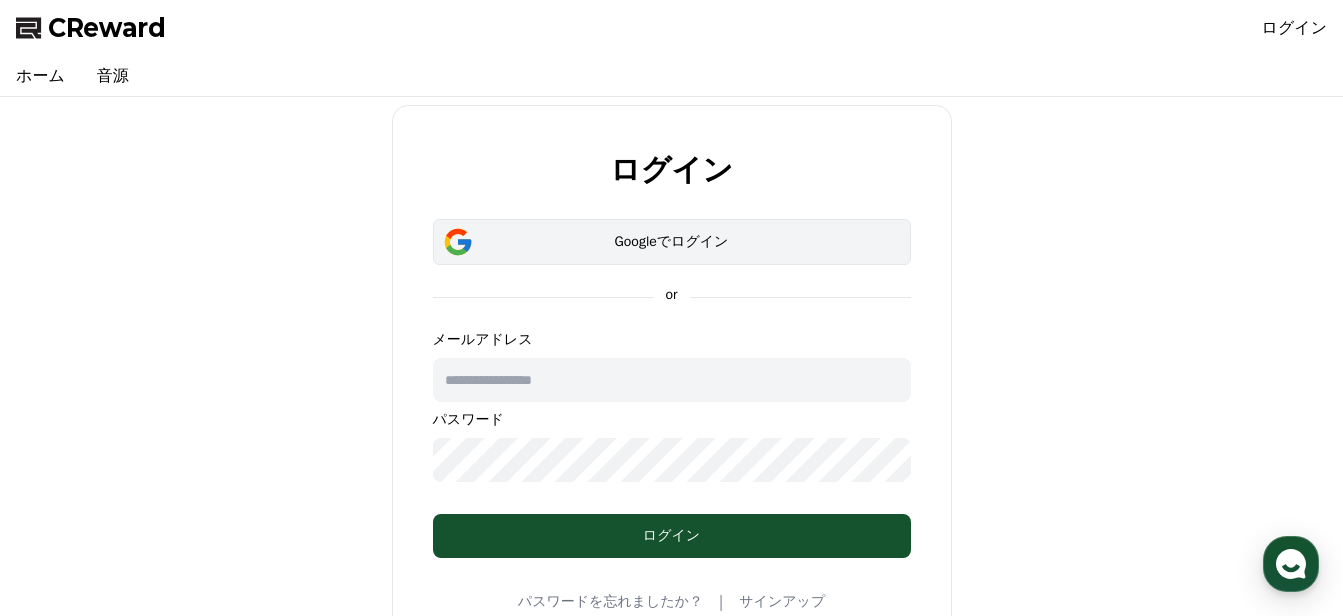 click on "Googleでログイン" at bounding box center [672, 242] 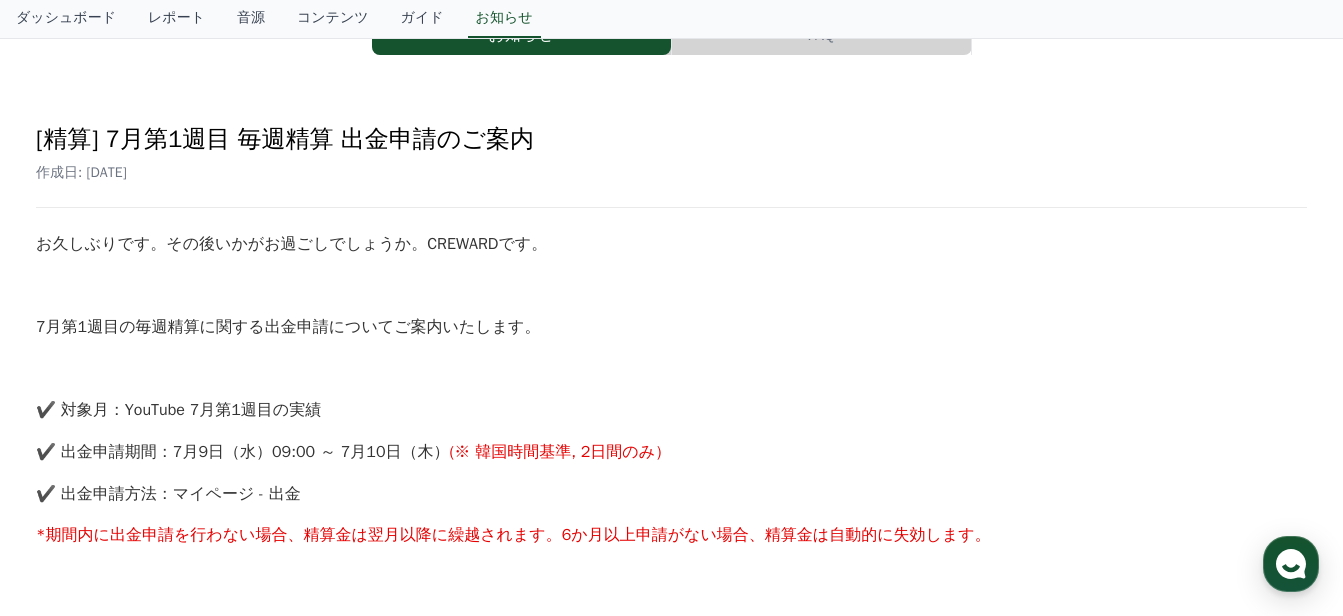 scroll, scrollTop: 200, scrollLeft: 0, axis: vertical 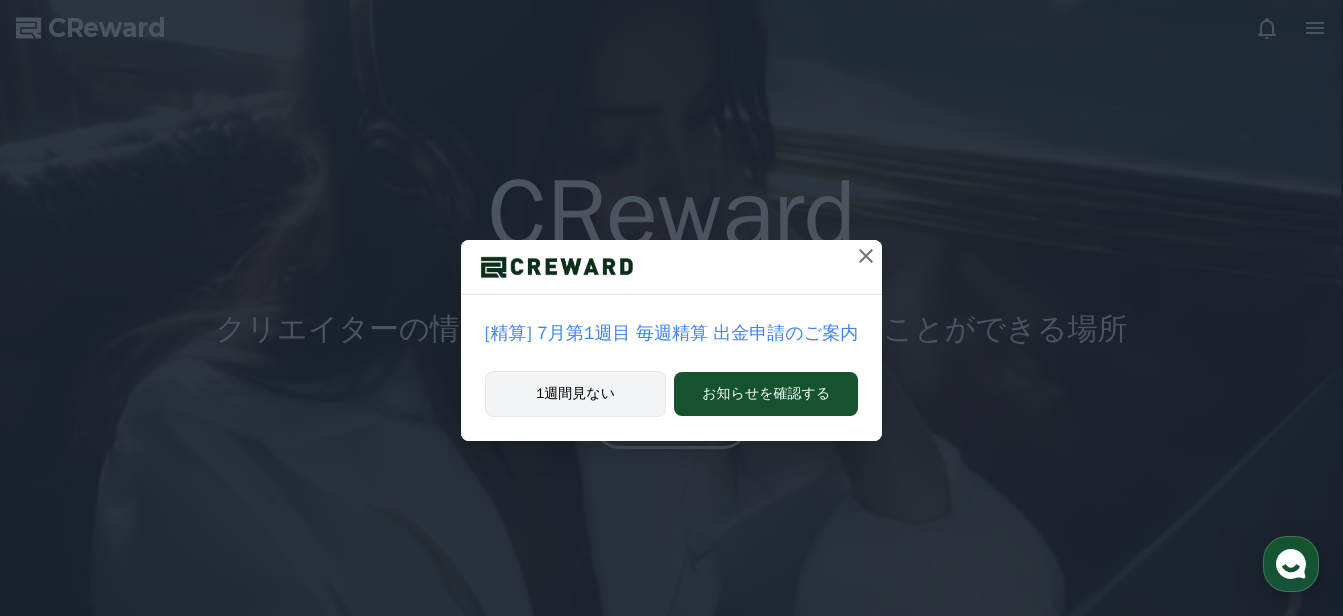 click on "1週間見ない" at bounding box center [575, 394] 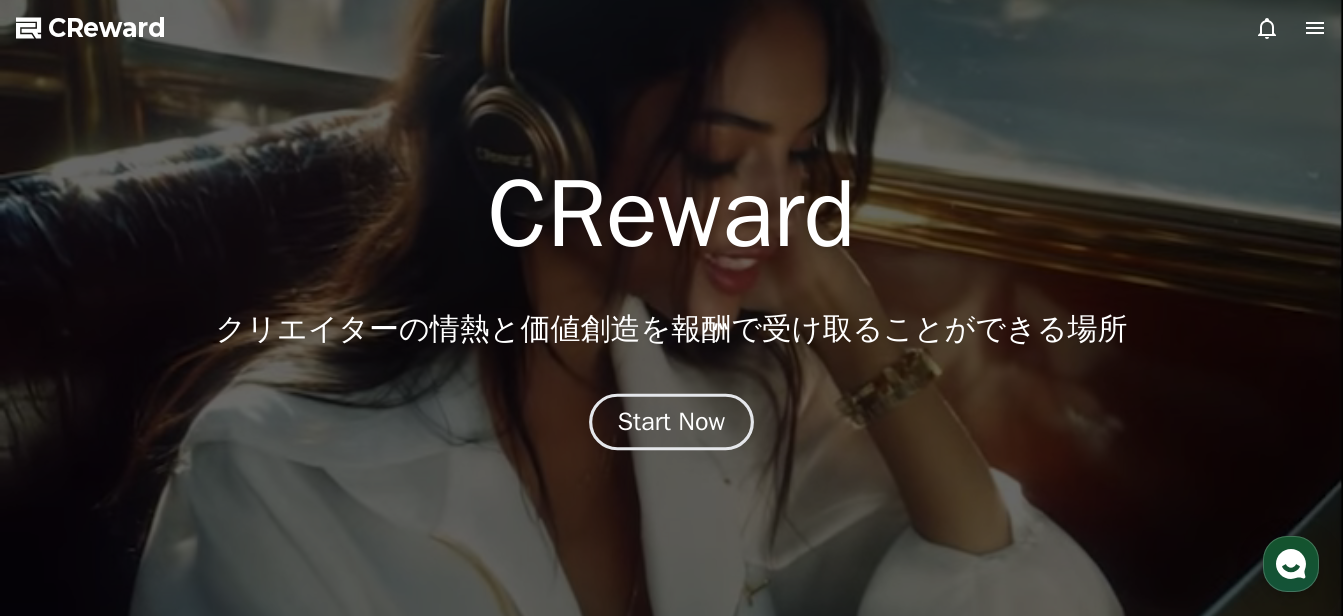 click on "Start Now" at bounding box center (672, 422) 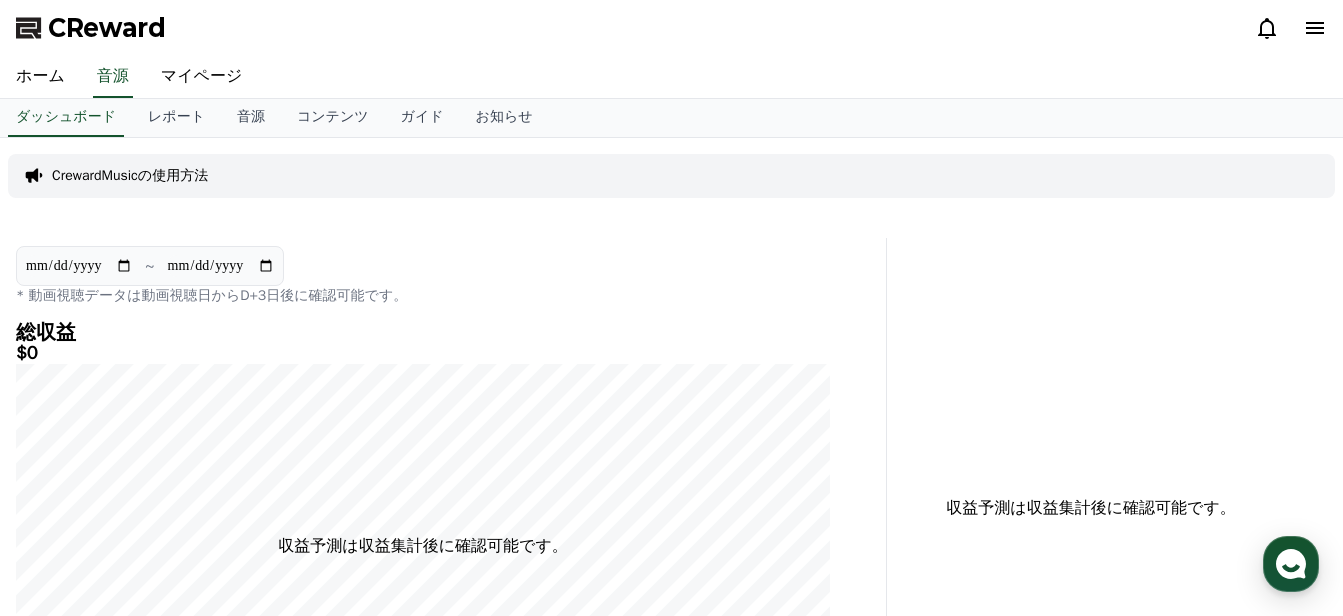 click on "* 動画視聴データは動画視聴日からD+3日後に確認可能です。" at bounding box center (423, 296) 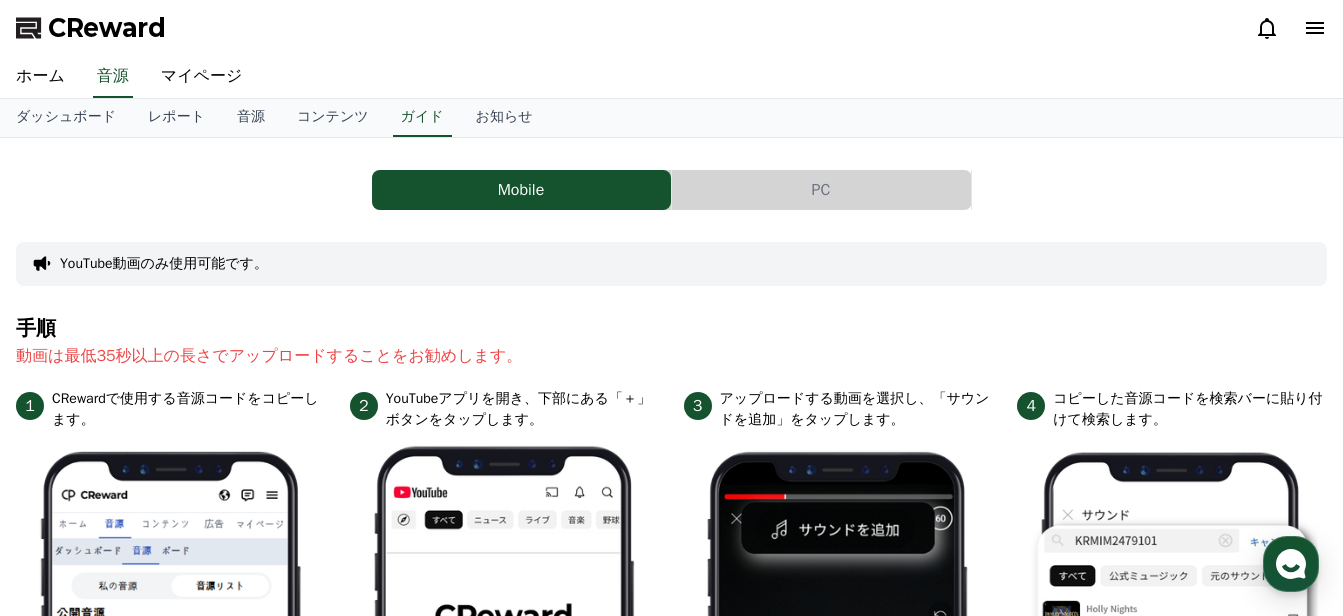 click on "PC" at bounding box center [821, 190] 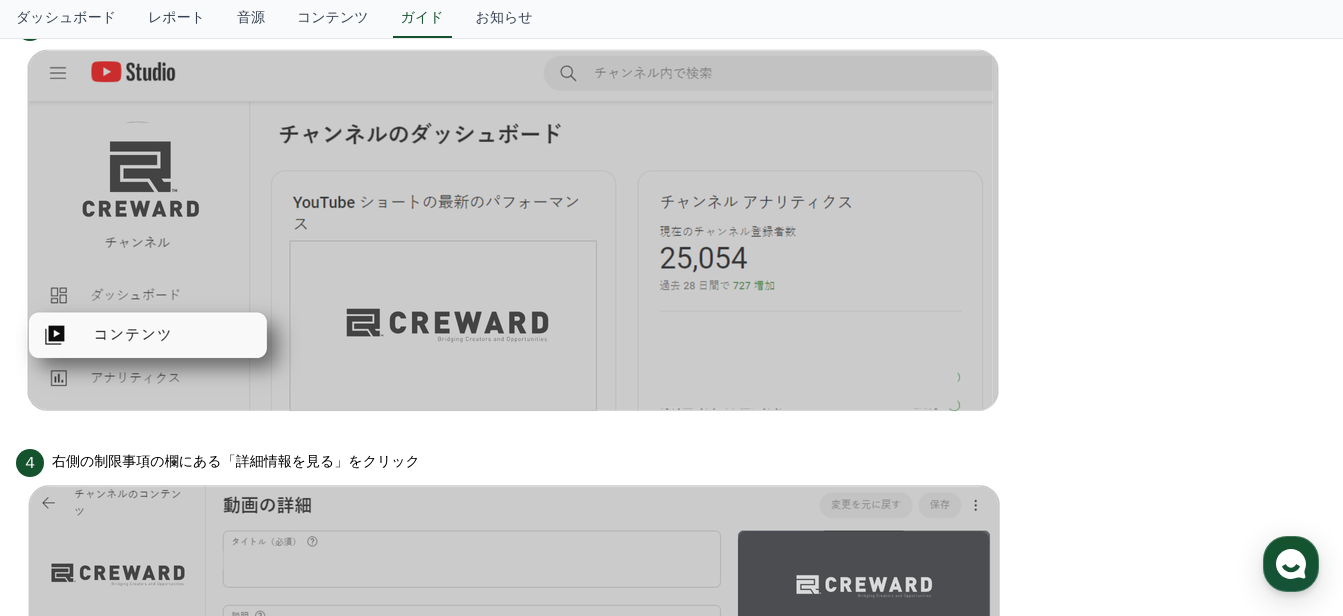 scroll, scrollTop: 1100, scrollLeft: 0, axis: vertical 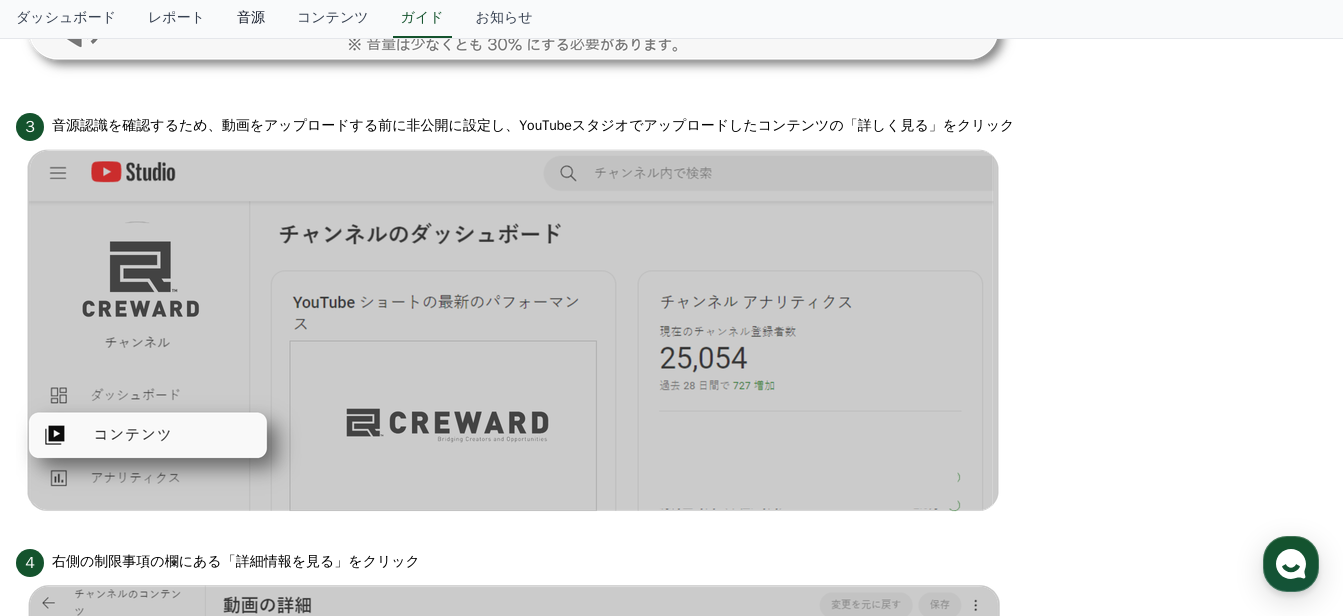 click on "音源" at bounding box center [251, 19] 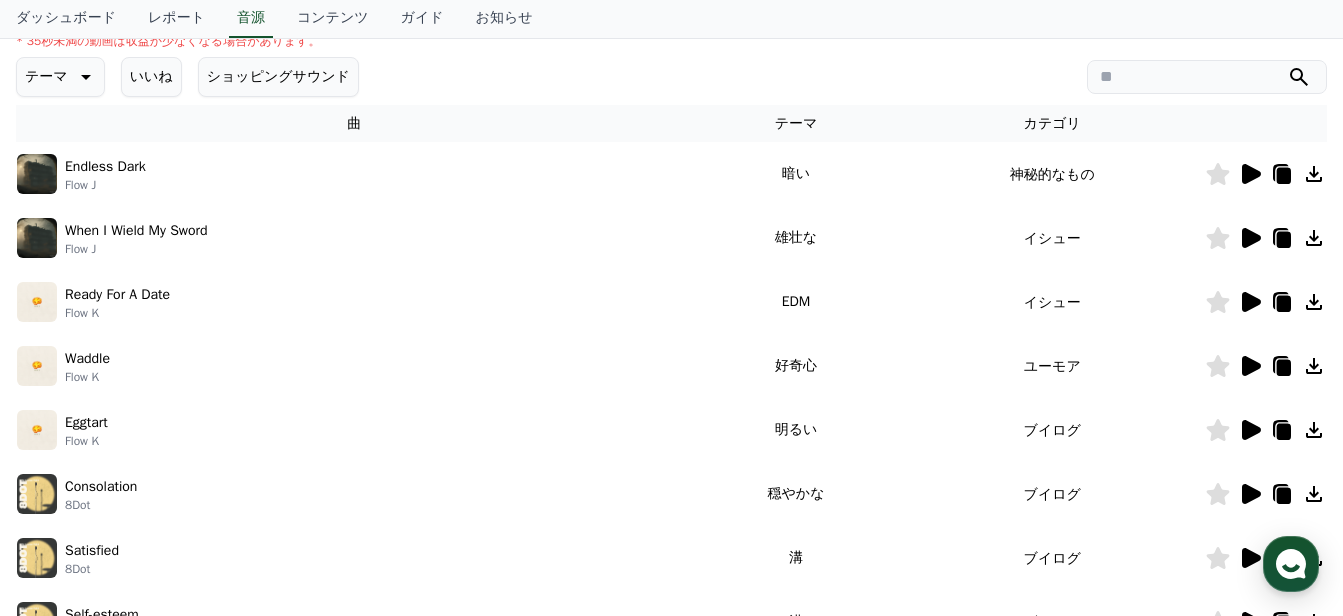 scroll, scrollTop: 300, scrollLeft: 0, axis: vertical 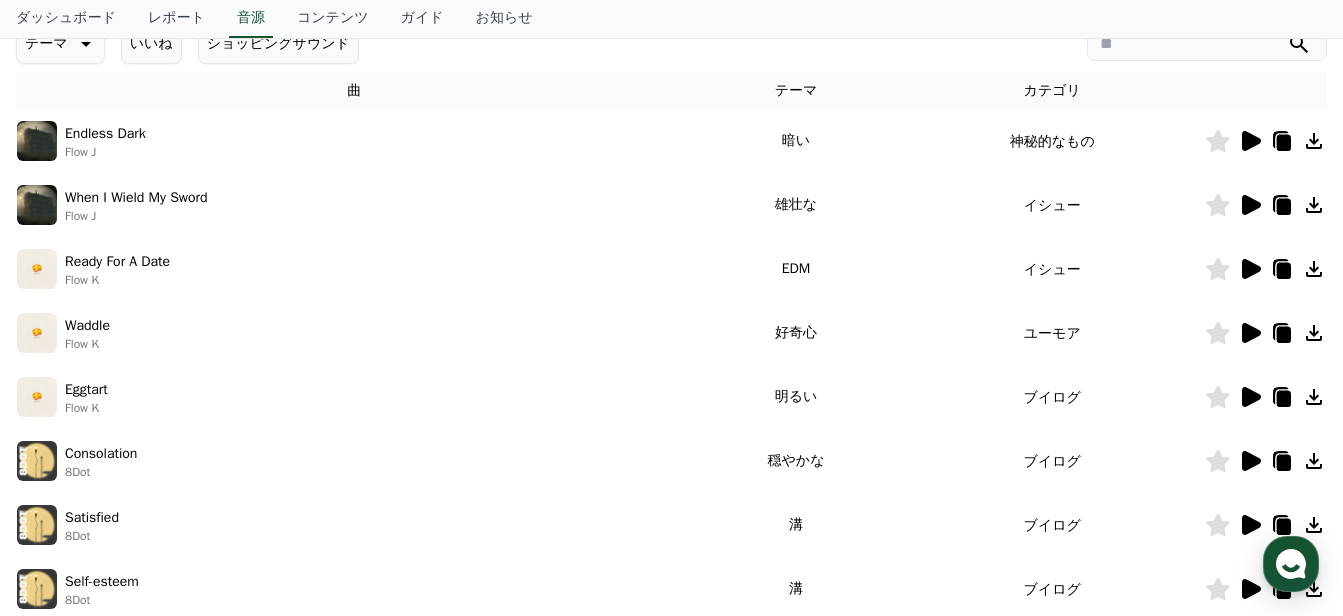 click 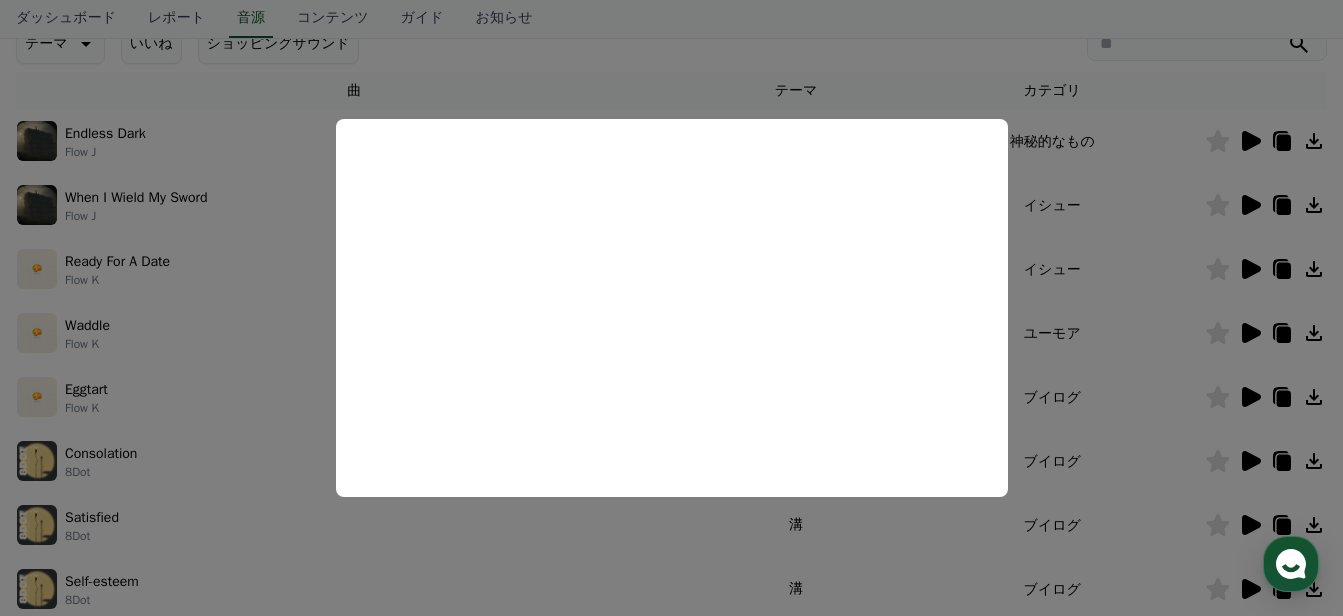 click at bounding box center (671, 308) 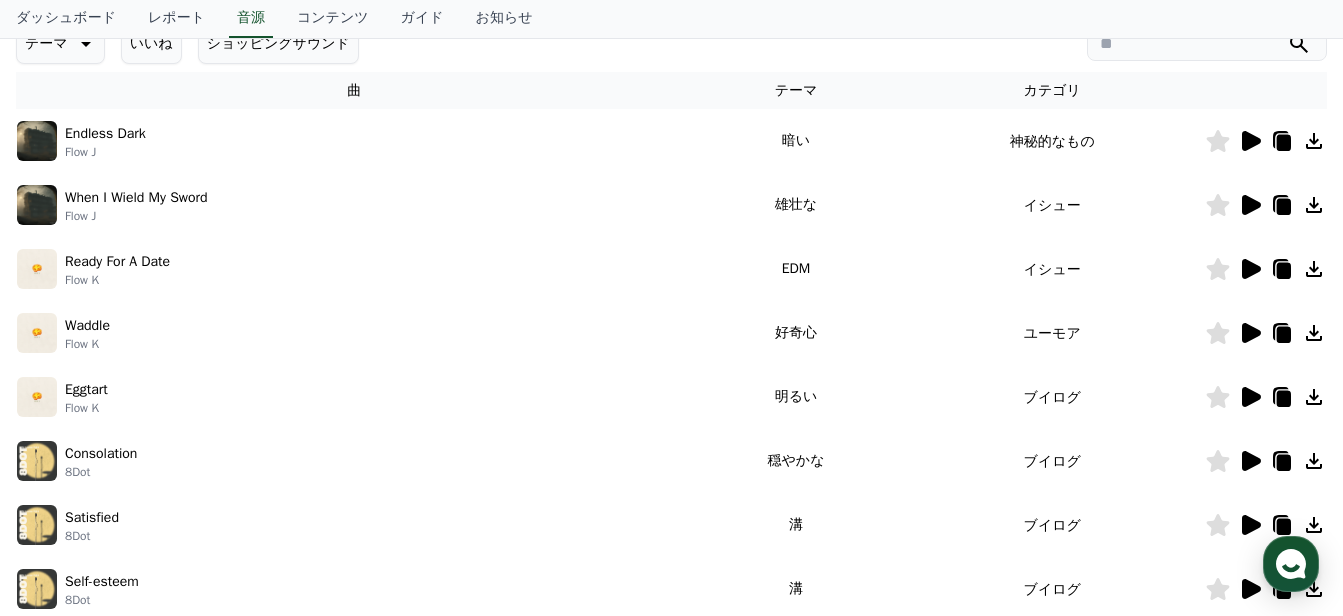 click 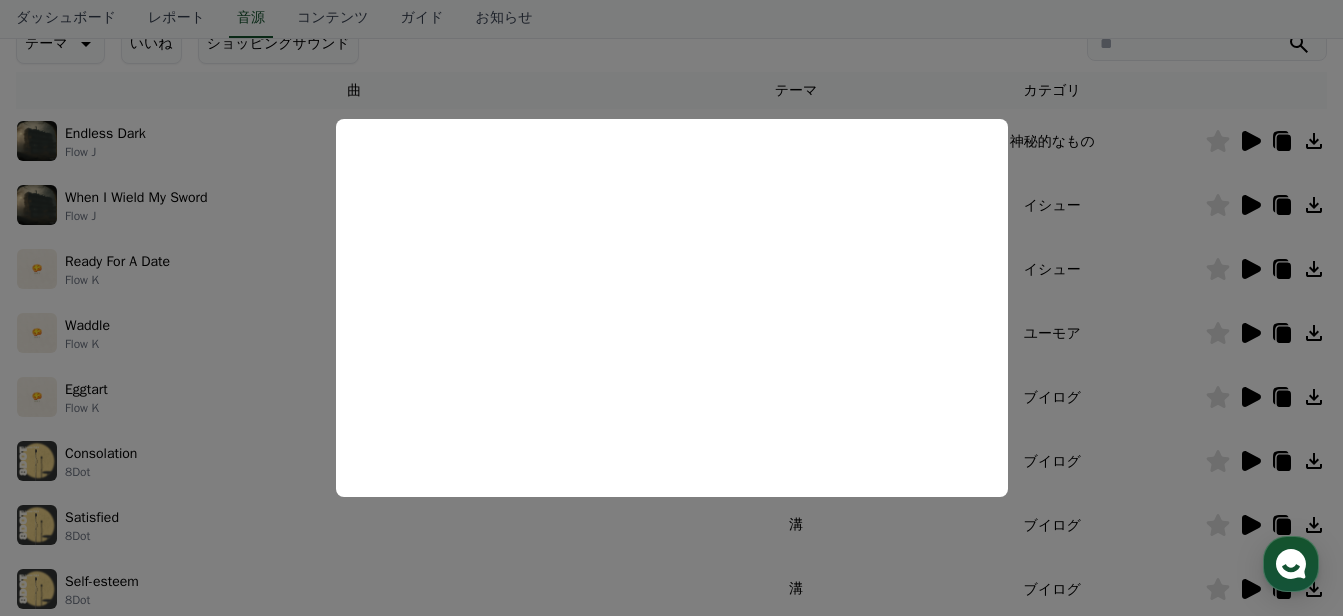 click at bounding box center [671, 308] 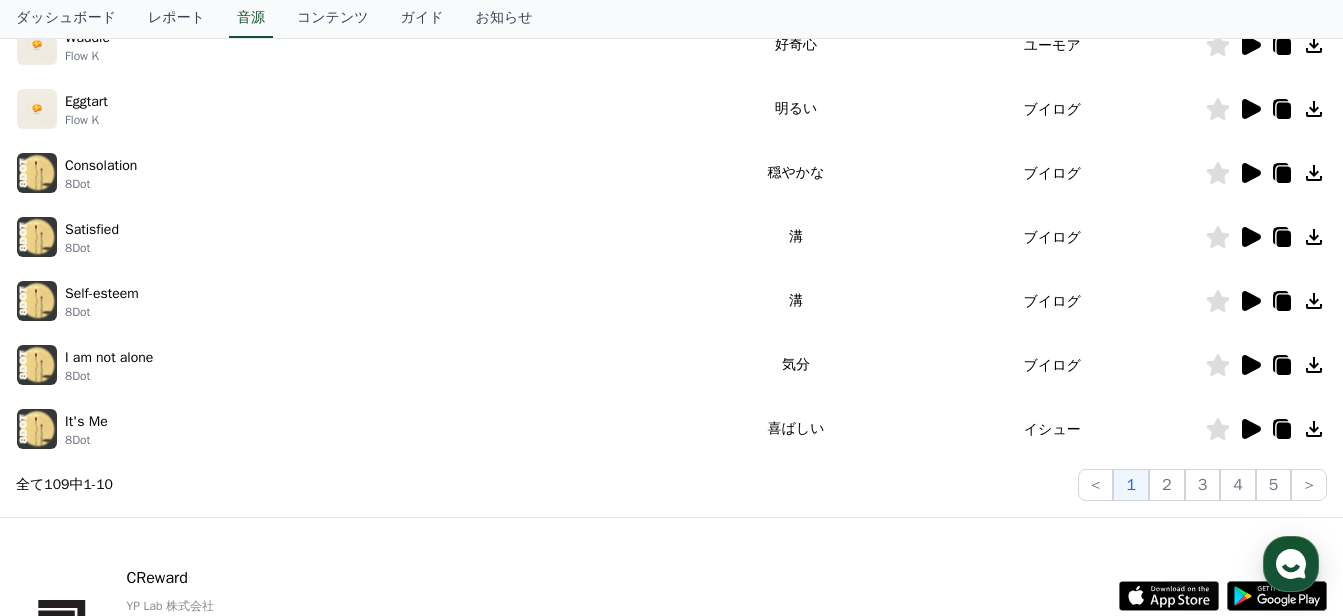 scroll, scrollTop: 600, scrollLeft: 0, axis: vertical 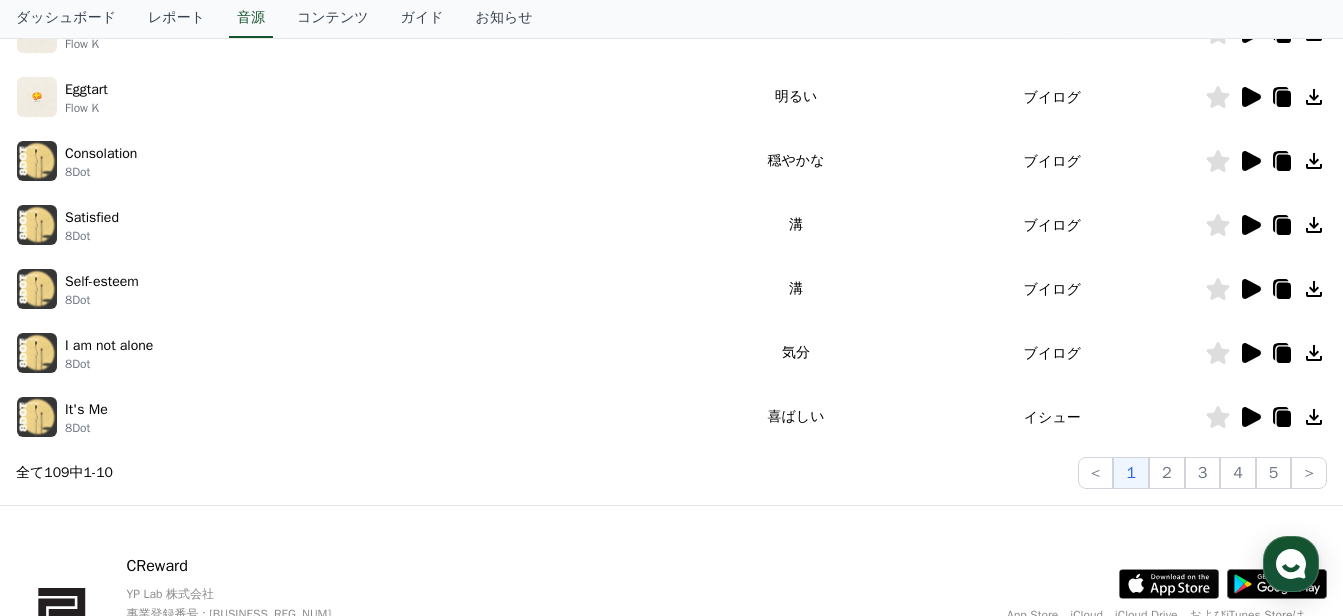 click 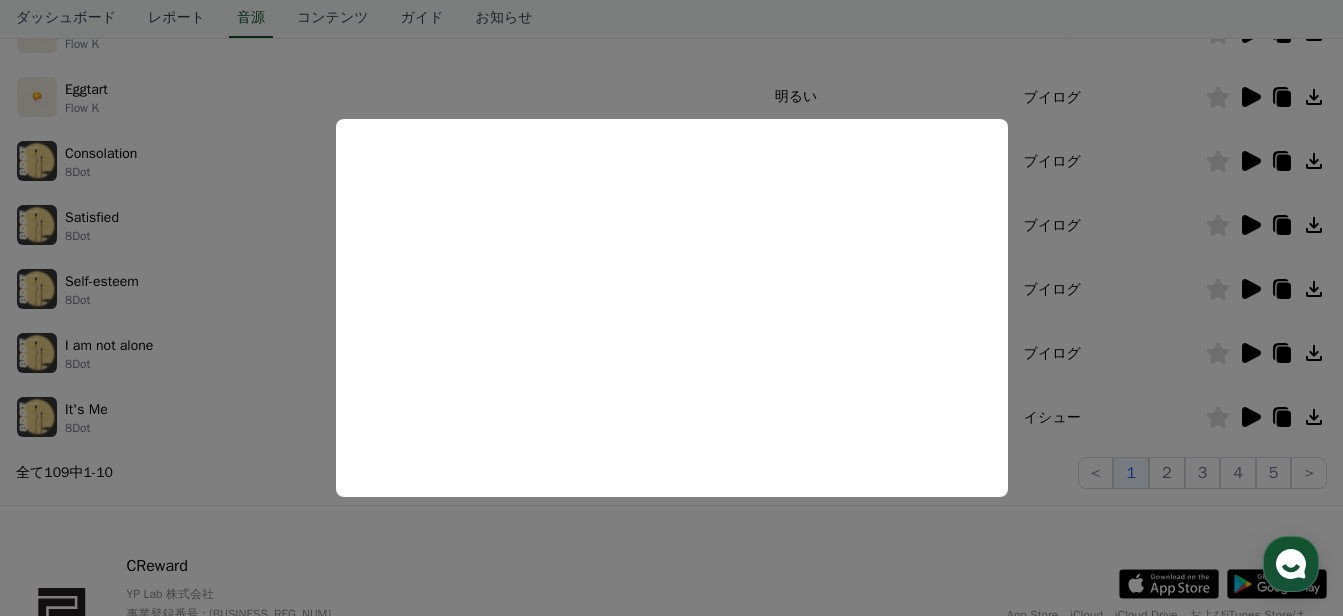 click at bounding box center (671, 308) 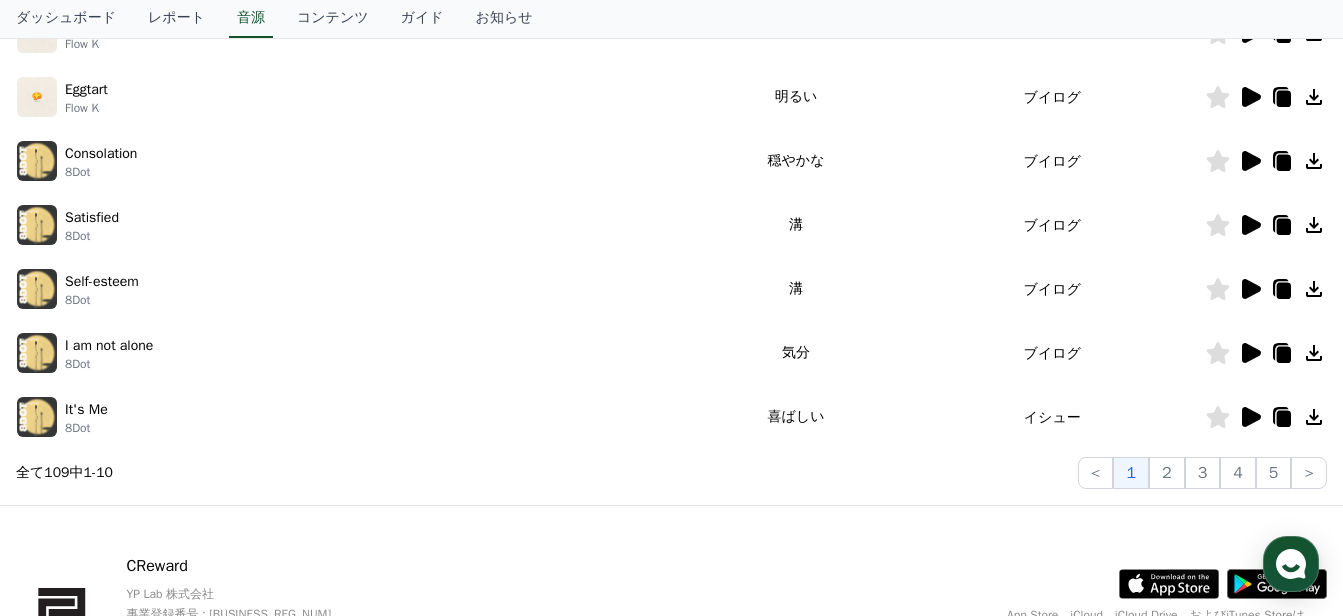 click 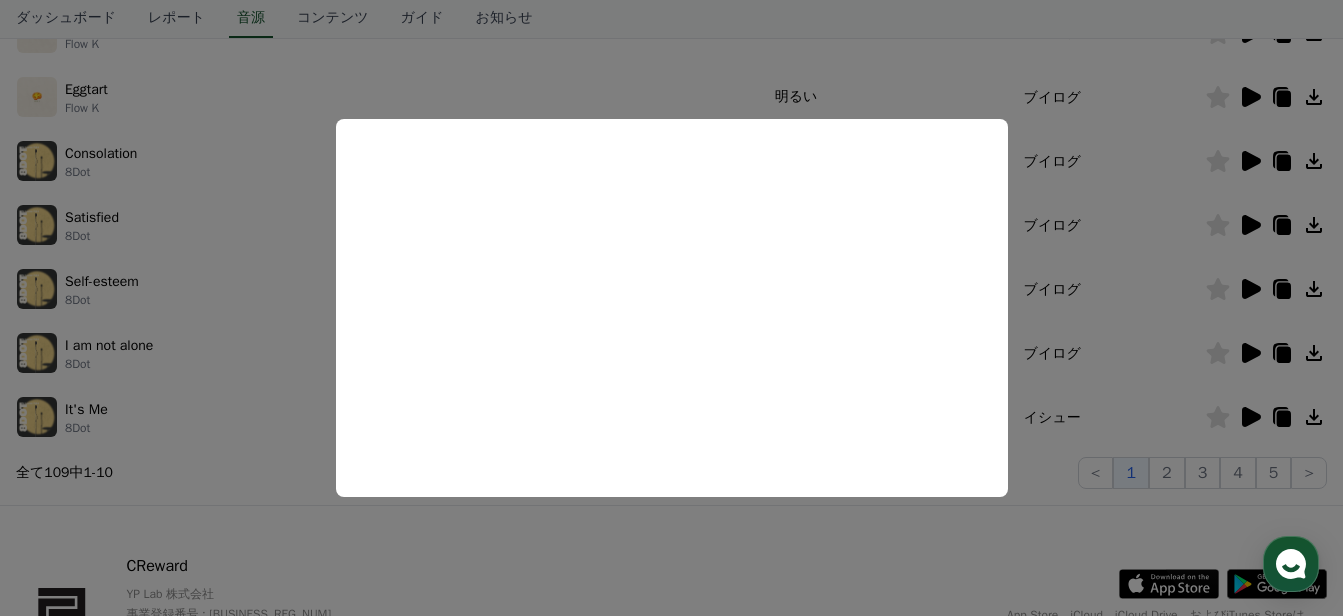 click at bounding box center (671, 308) 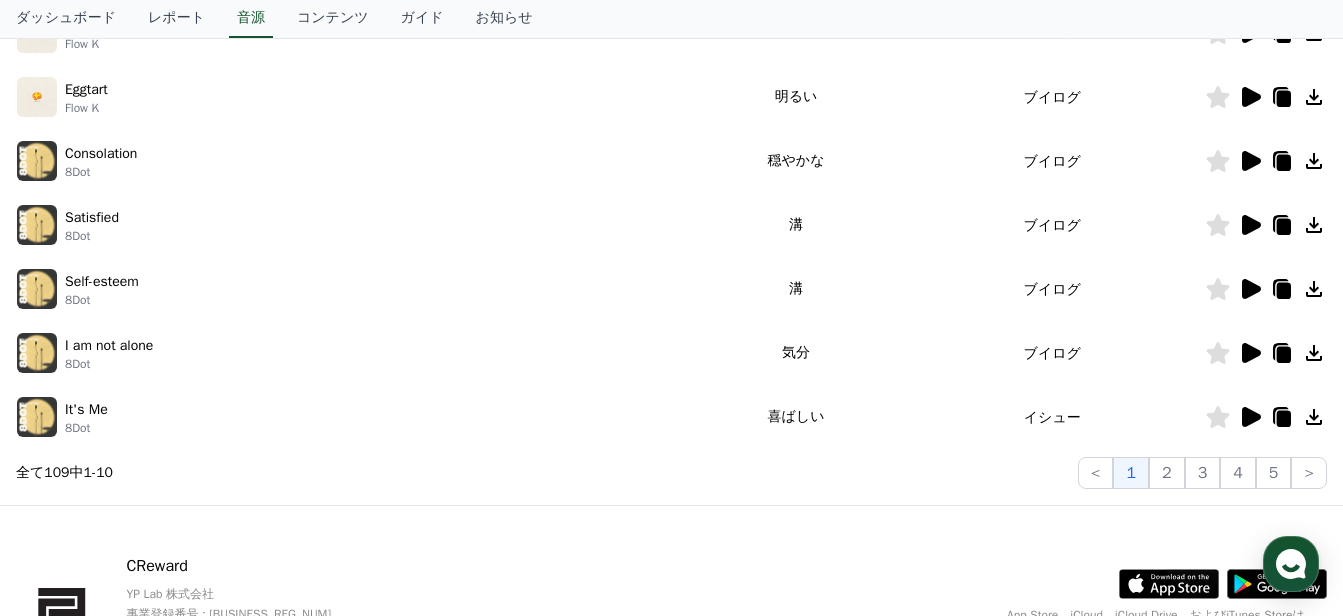 click 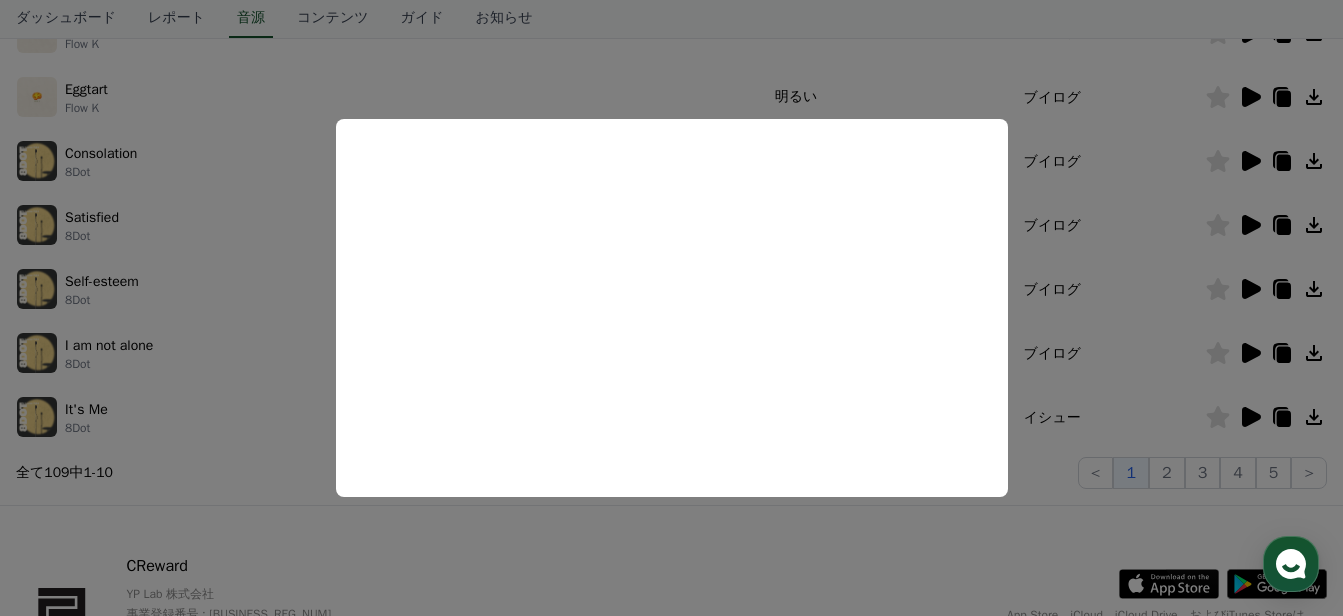 click at bounding box center [671, 308] 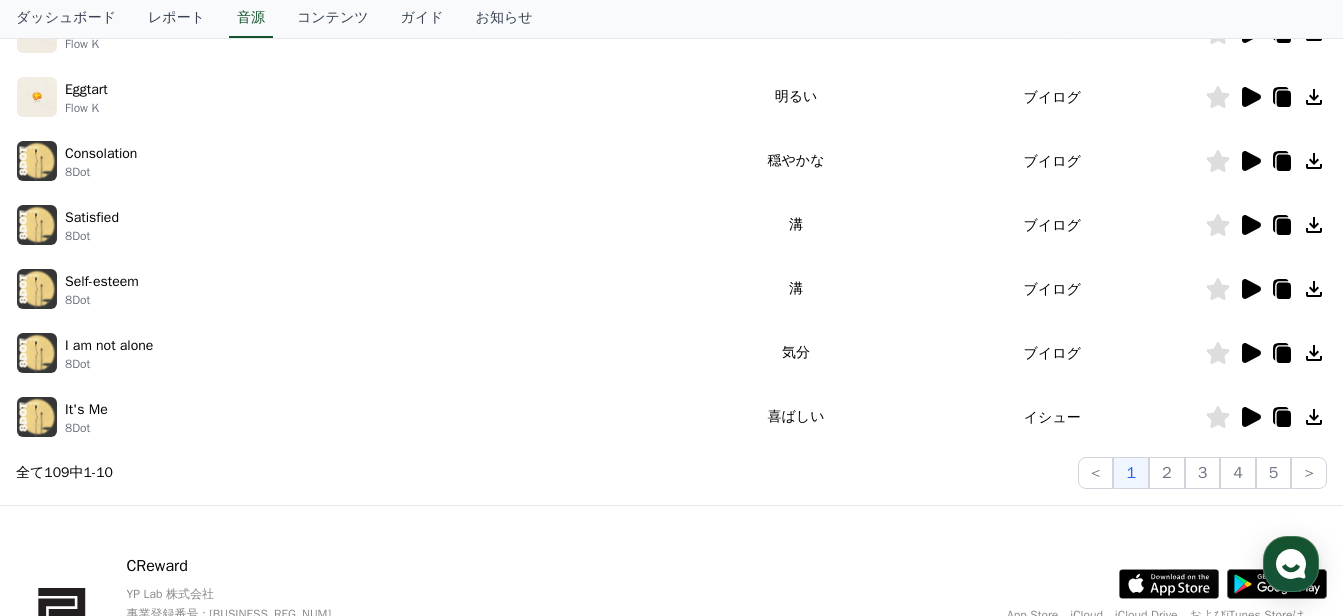 click 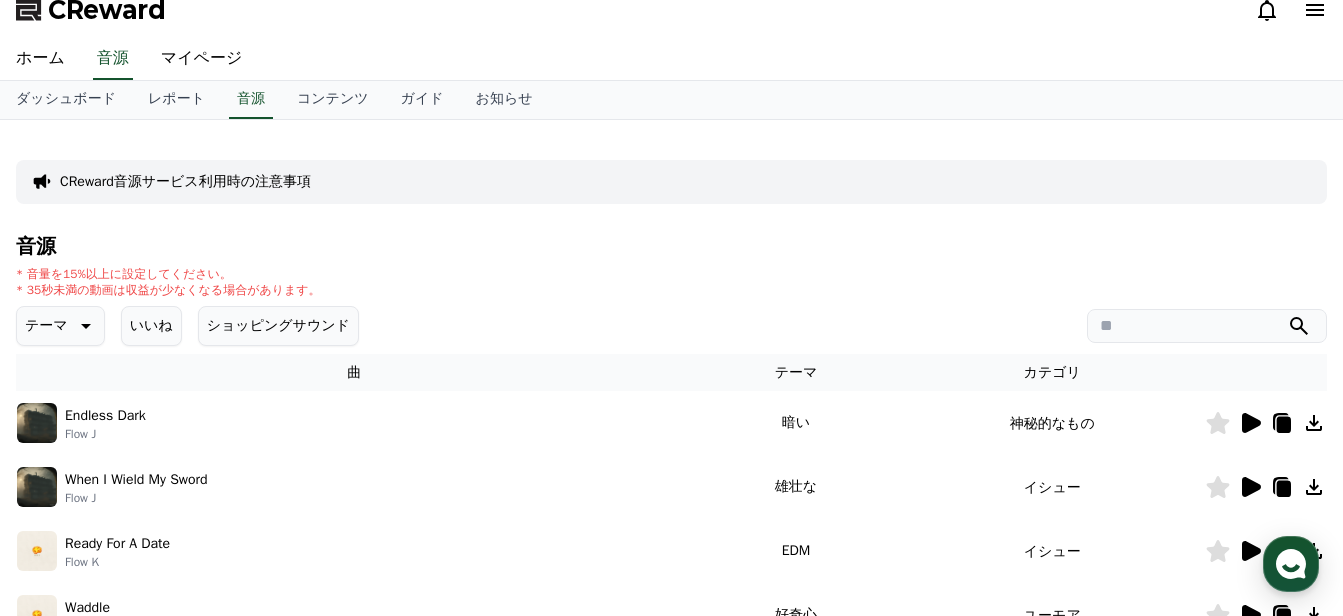 scroll, scrollTop: 0, scrollLeft: 0, axis: both 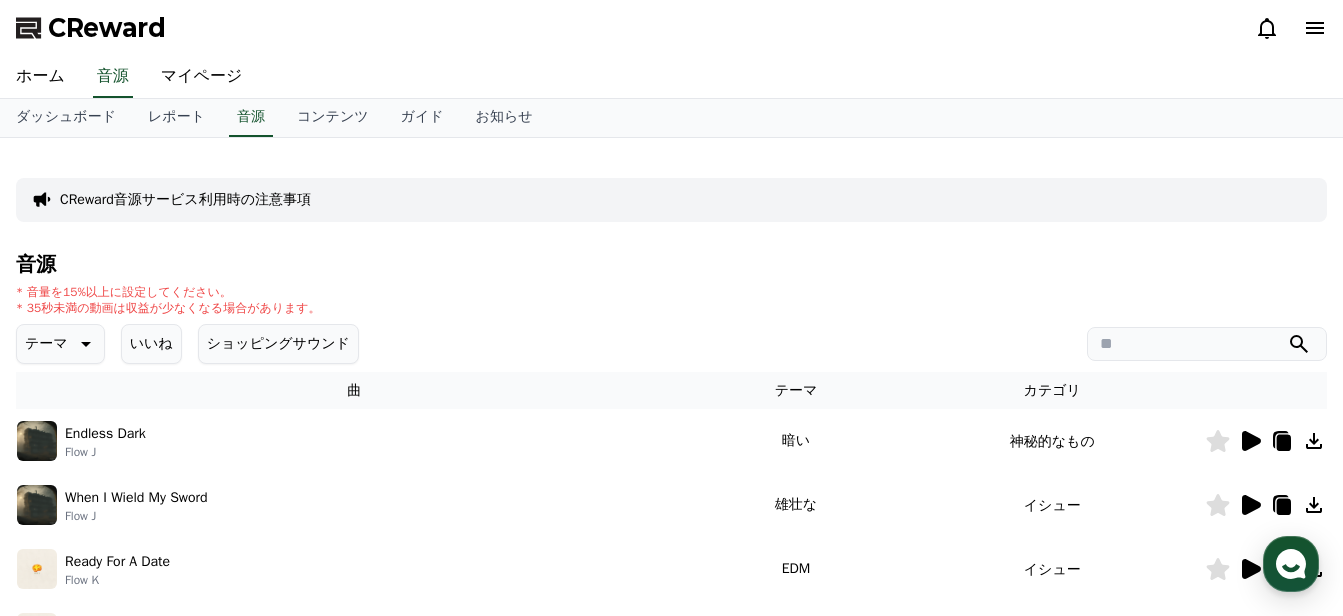 click 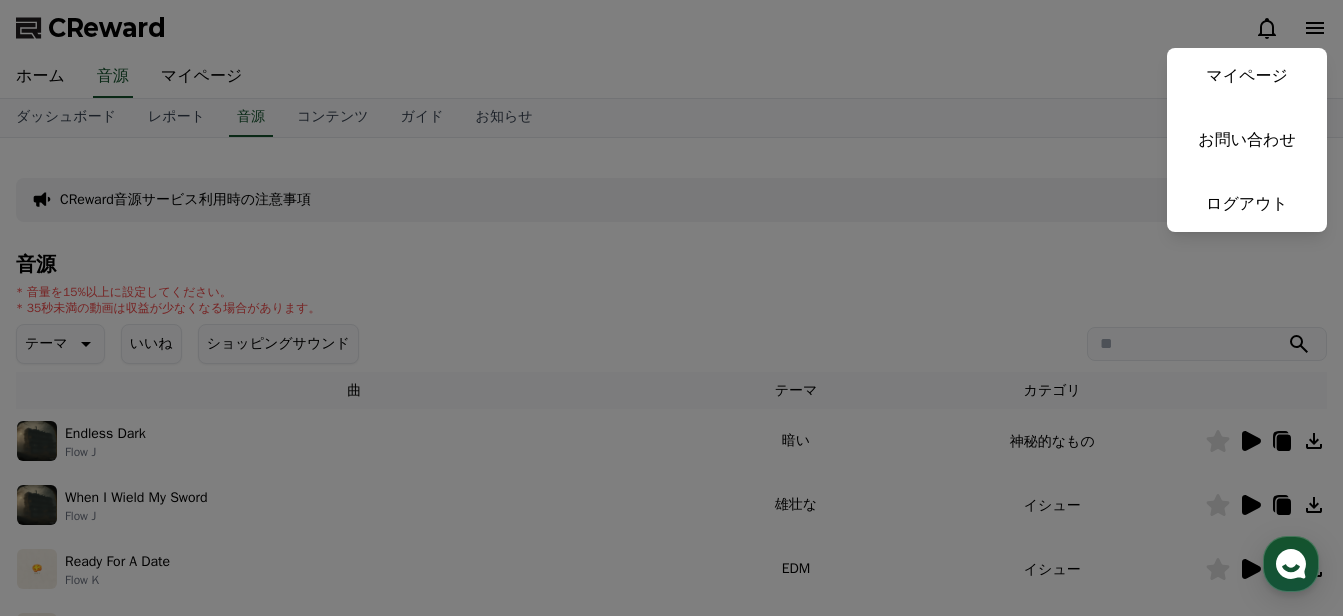 click at bounding box center (671, 308) 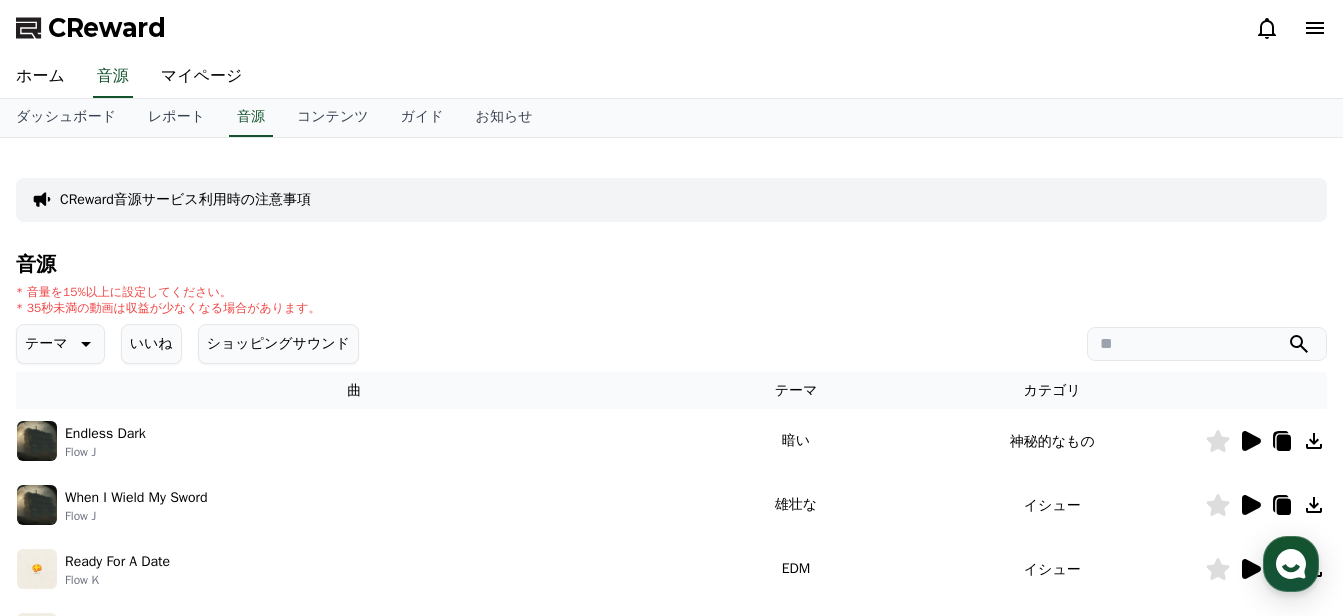 click on "CReward音源サービス利用時の注意事項" at bounding box center (185, 200) 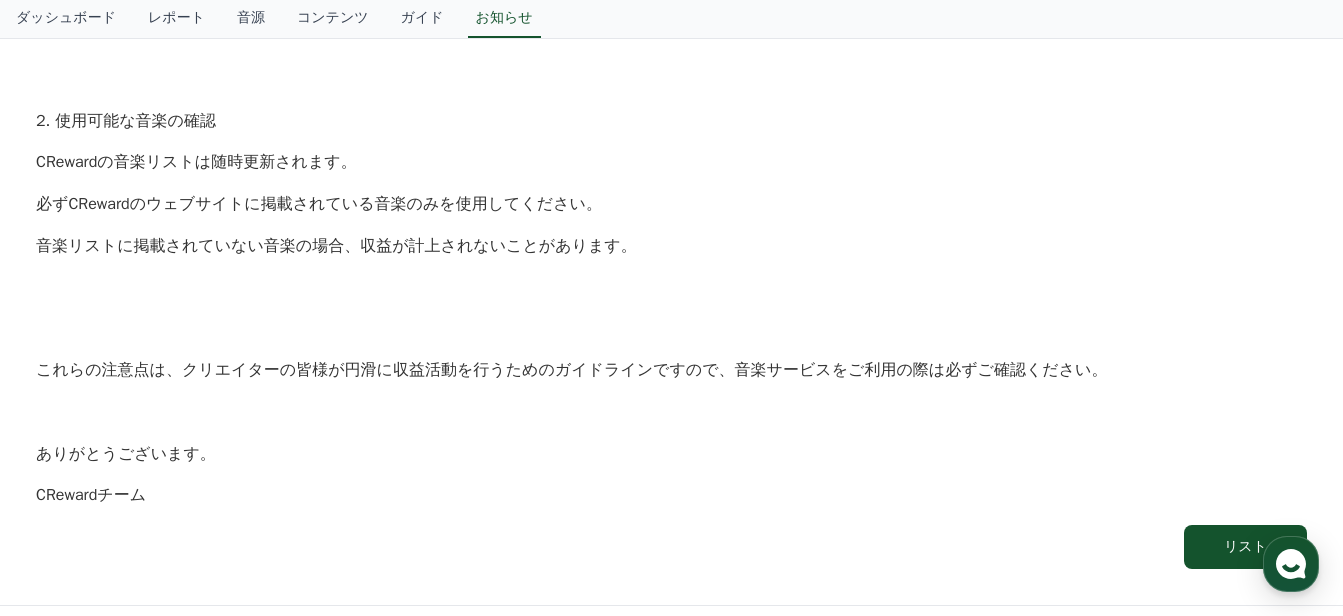 scroll, scrollTop: 1100, scrollLeft: 0, axis: vertical 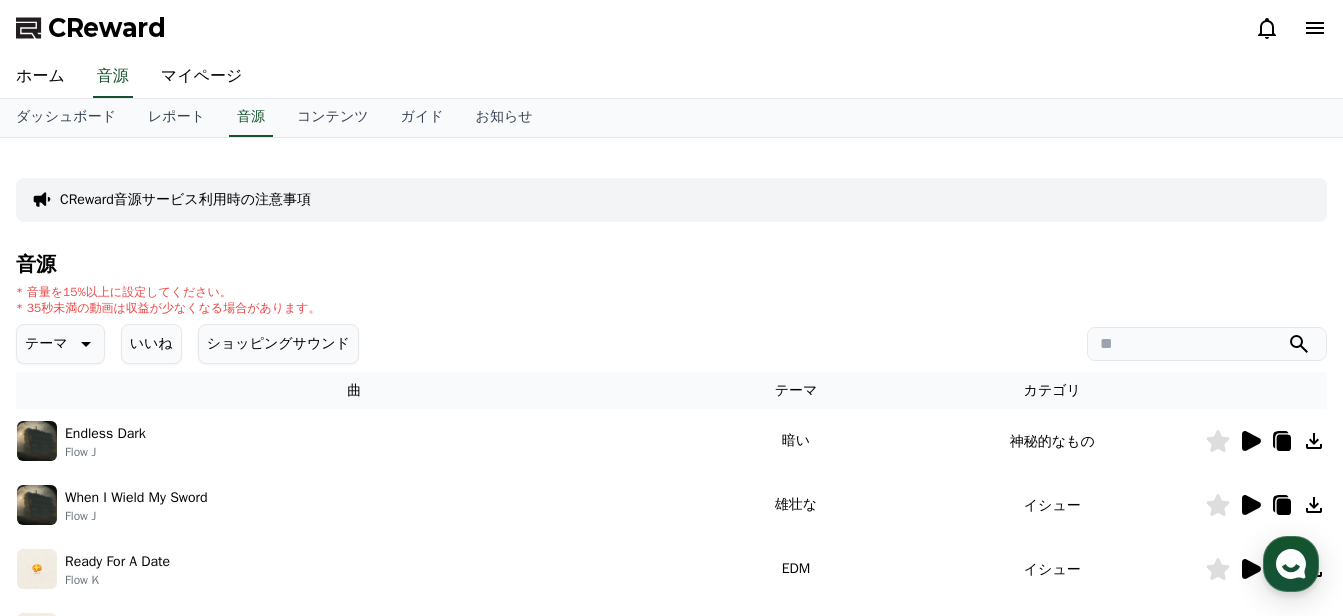 click 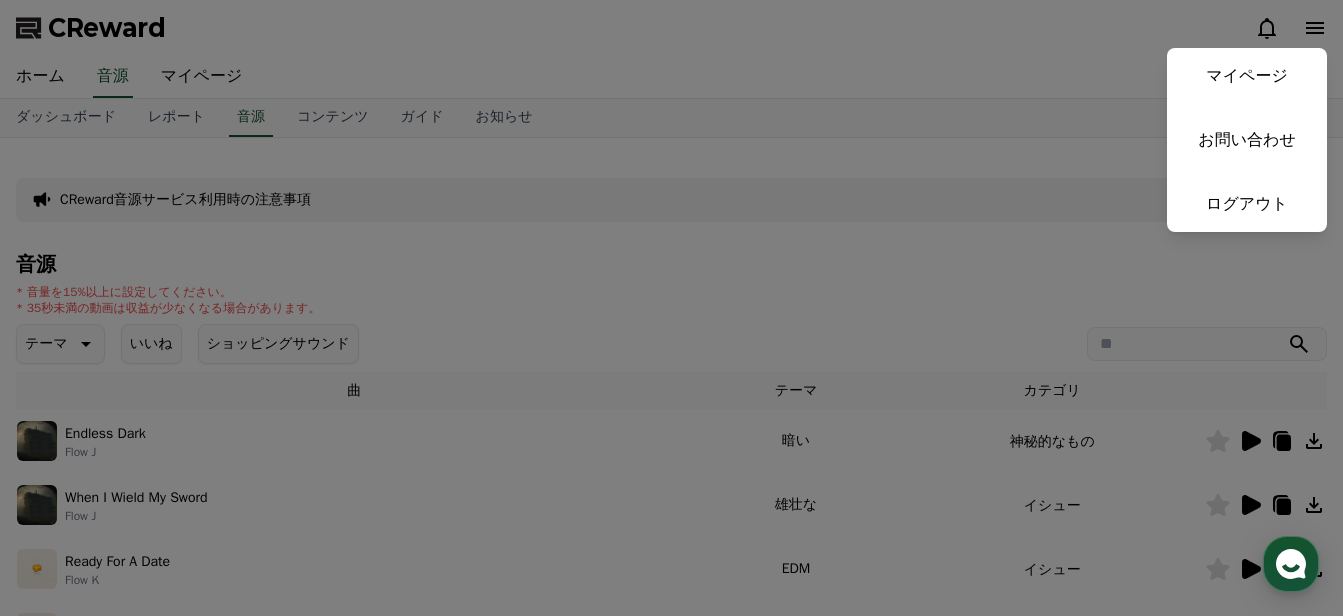 click at bounding box center [671, 308] 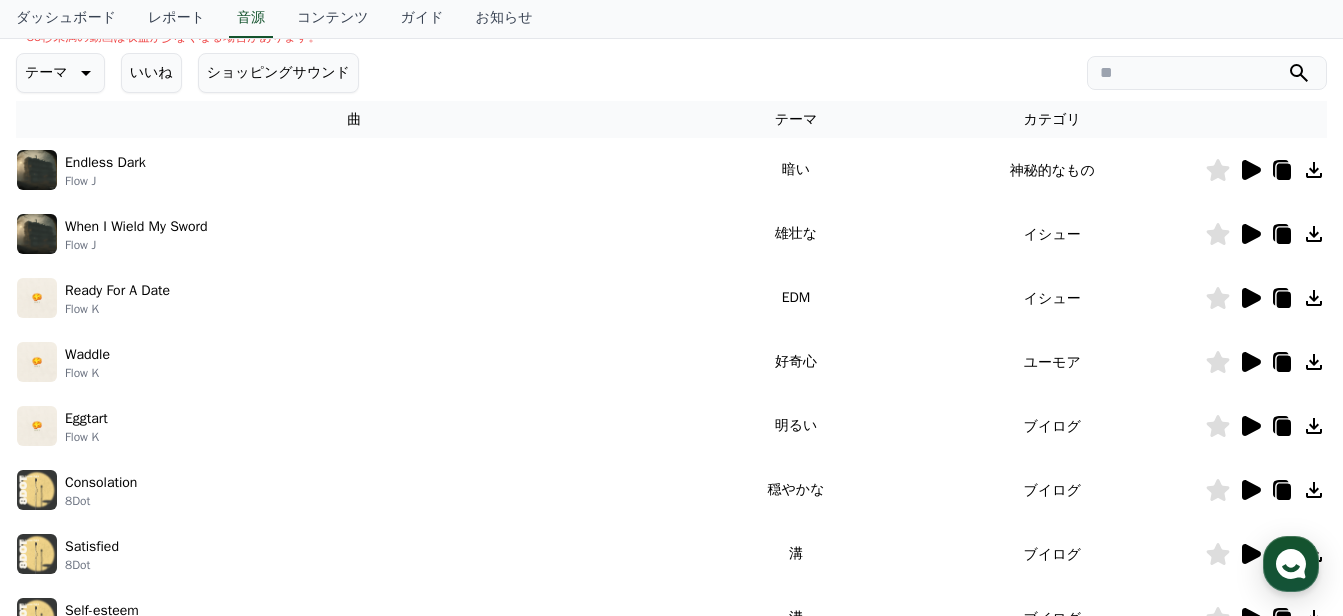 scroll, scrollTop: 300, scrollLeft: 0, axis: vertical 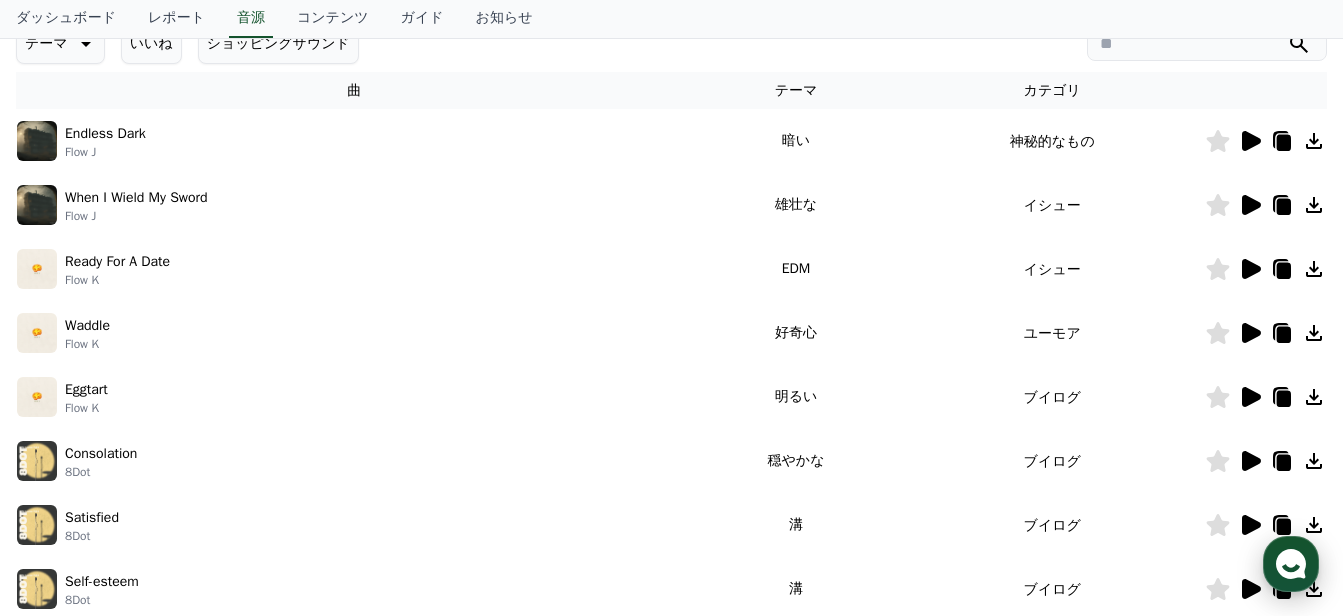 click 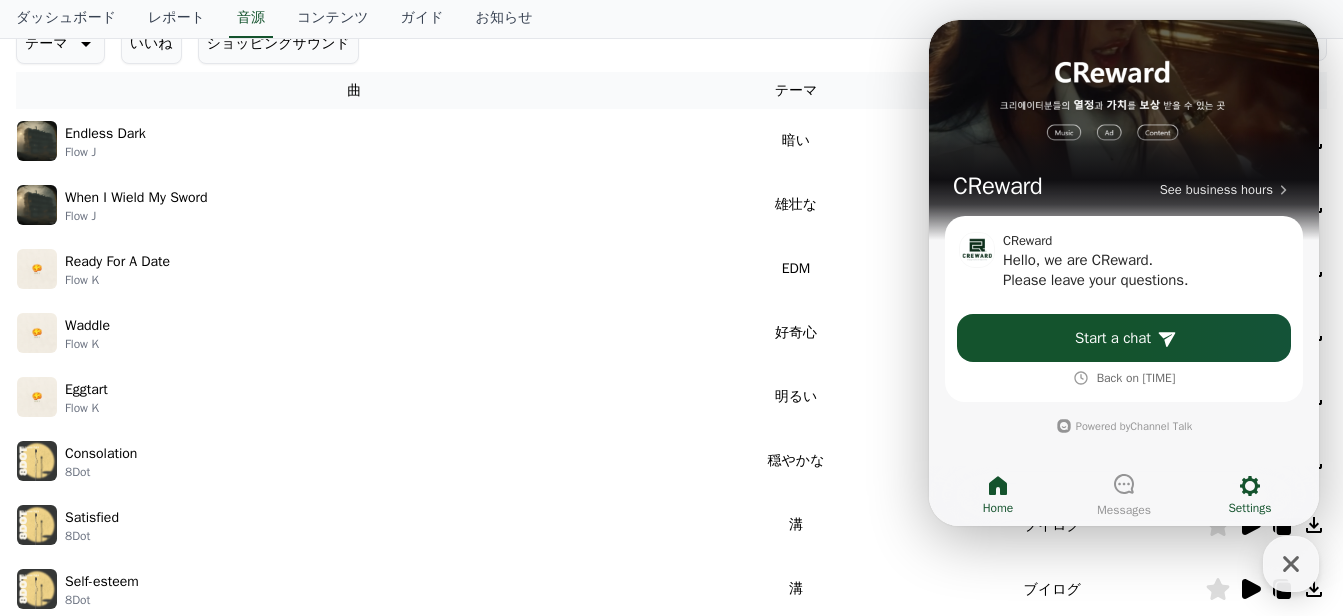 click 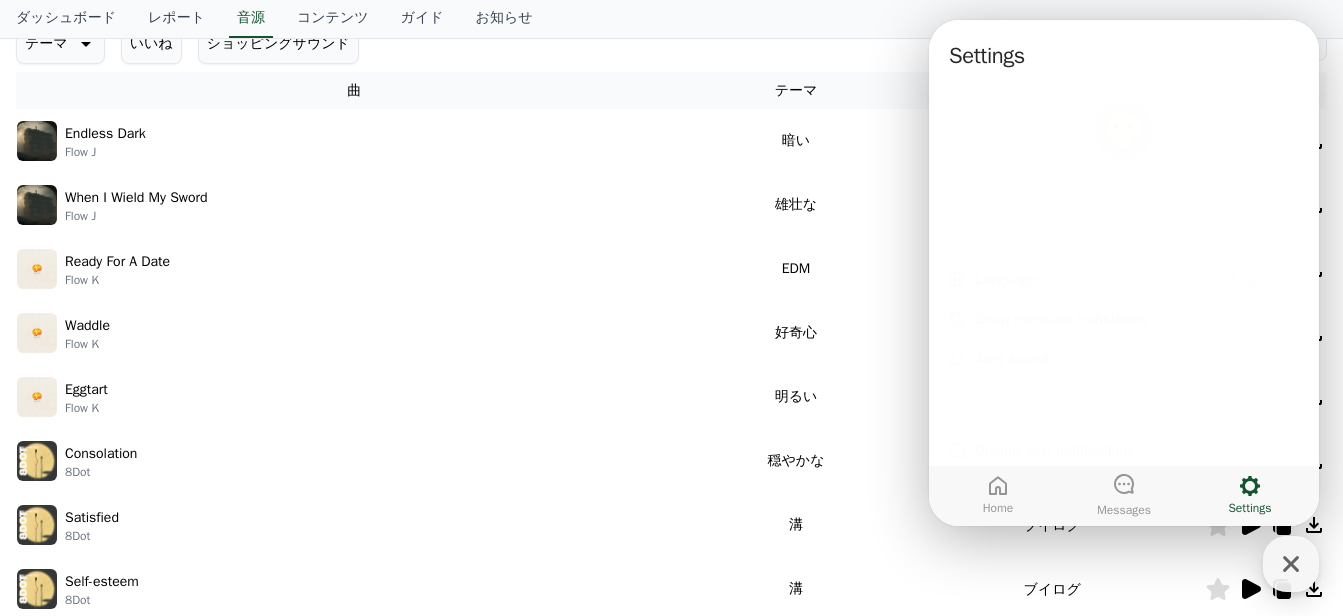 click on "English" at bounding box center [1254, 273] 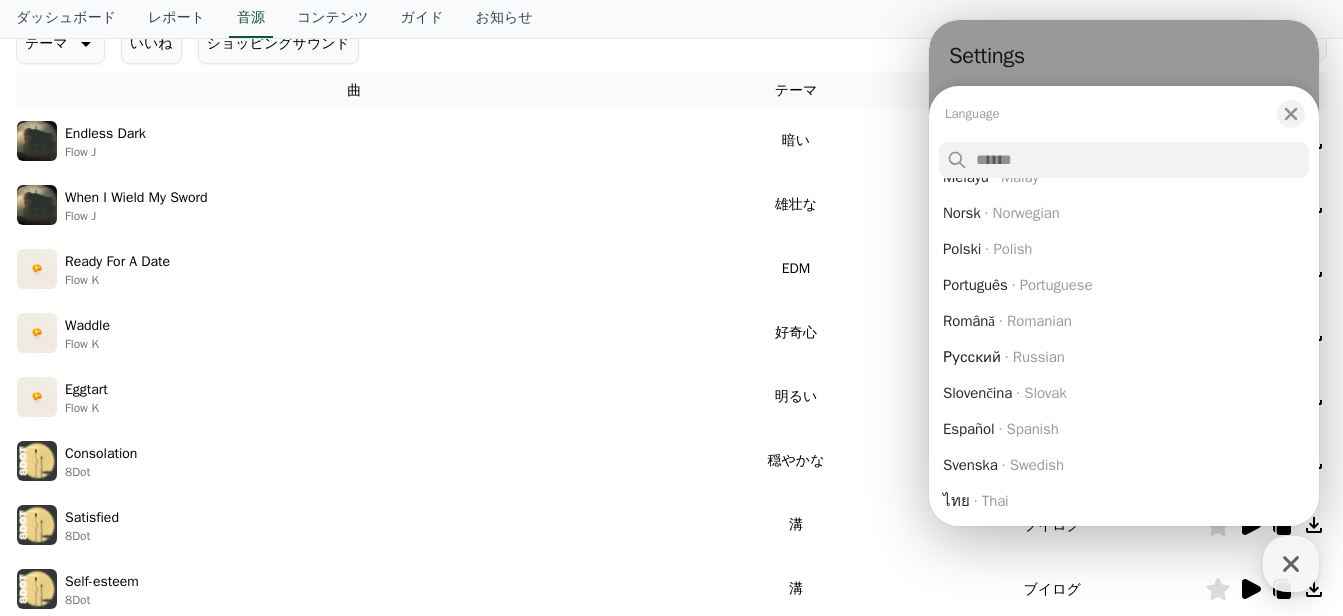 scroll, scrollTop: 901, scrollLeft: 0, axis: vertical 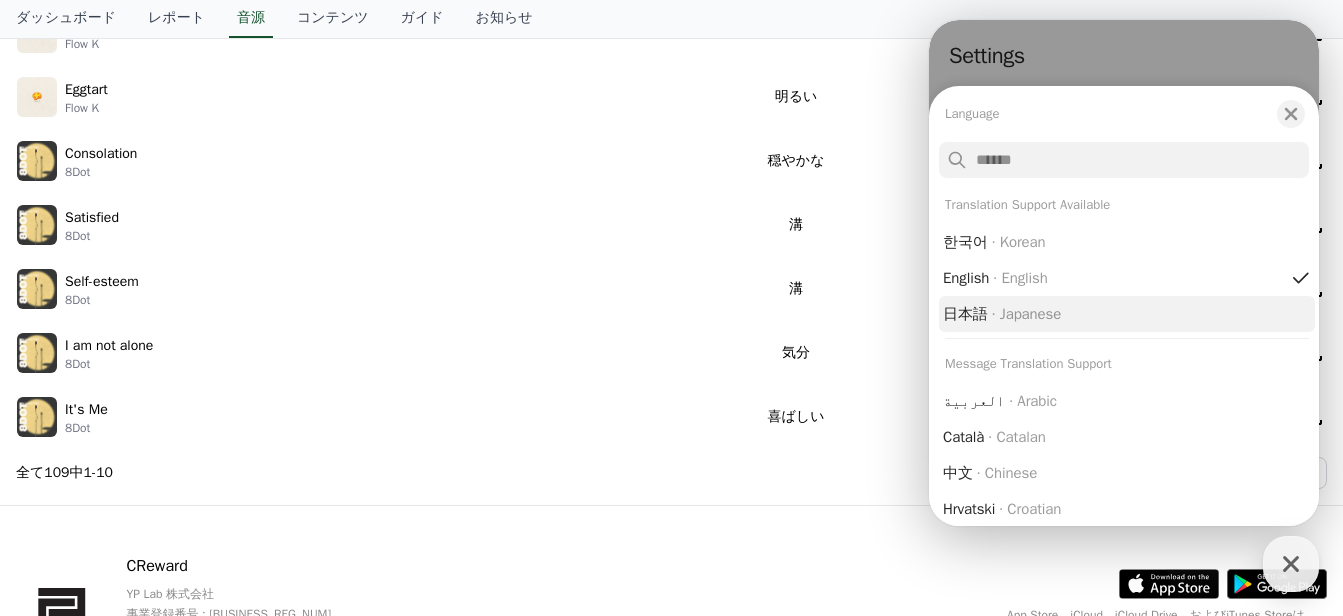 click on "日本語" at bounding box center (965, 314) 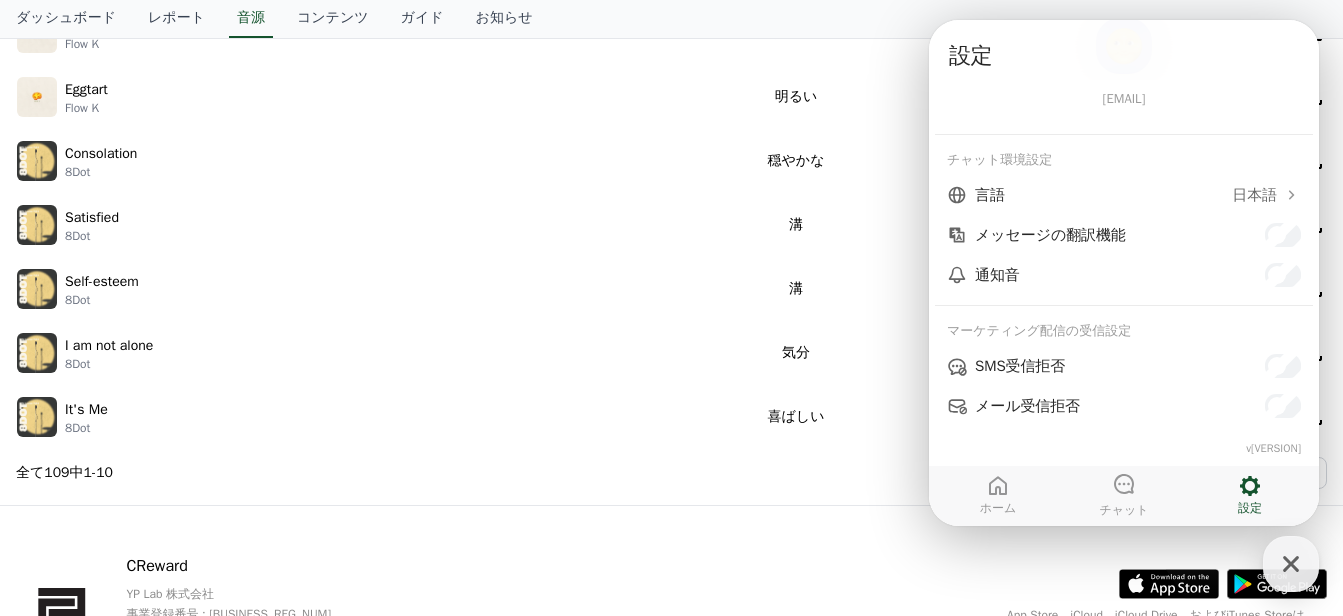 scroll, scrollTop: 0, scrollLeft: 0, axis: both 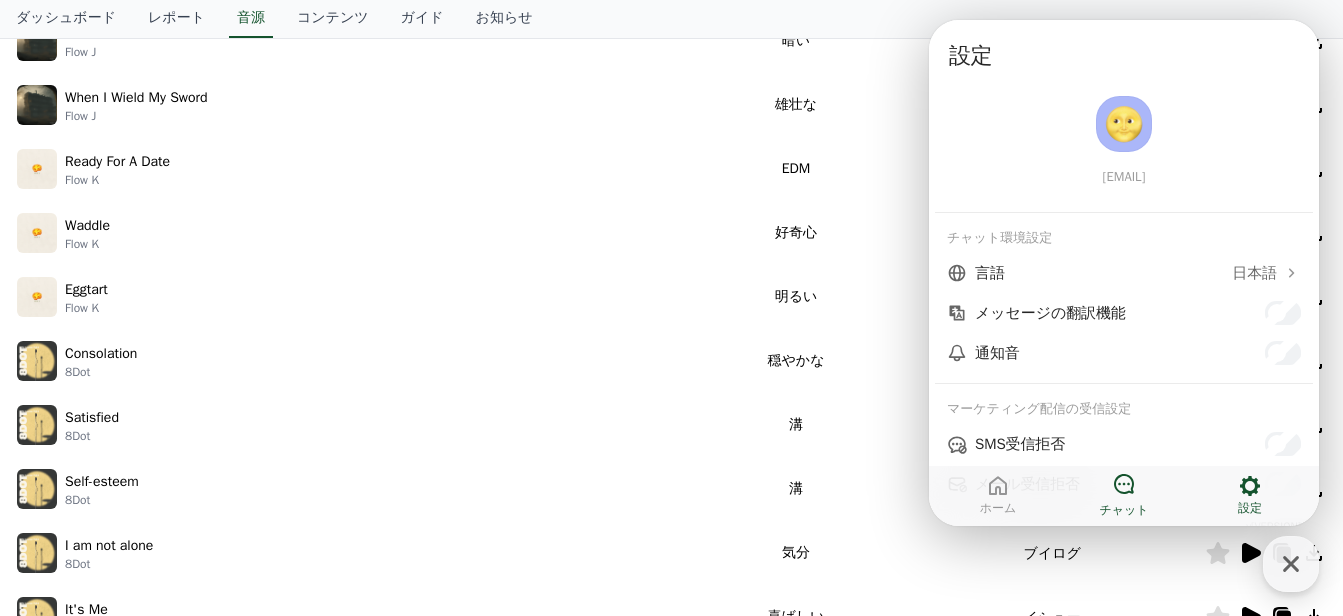 click at bounding box center (1124, 486) 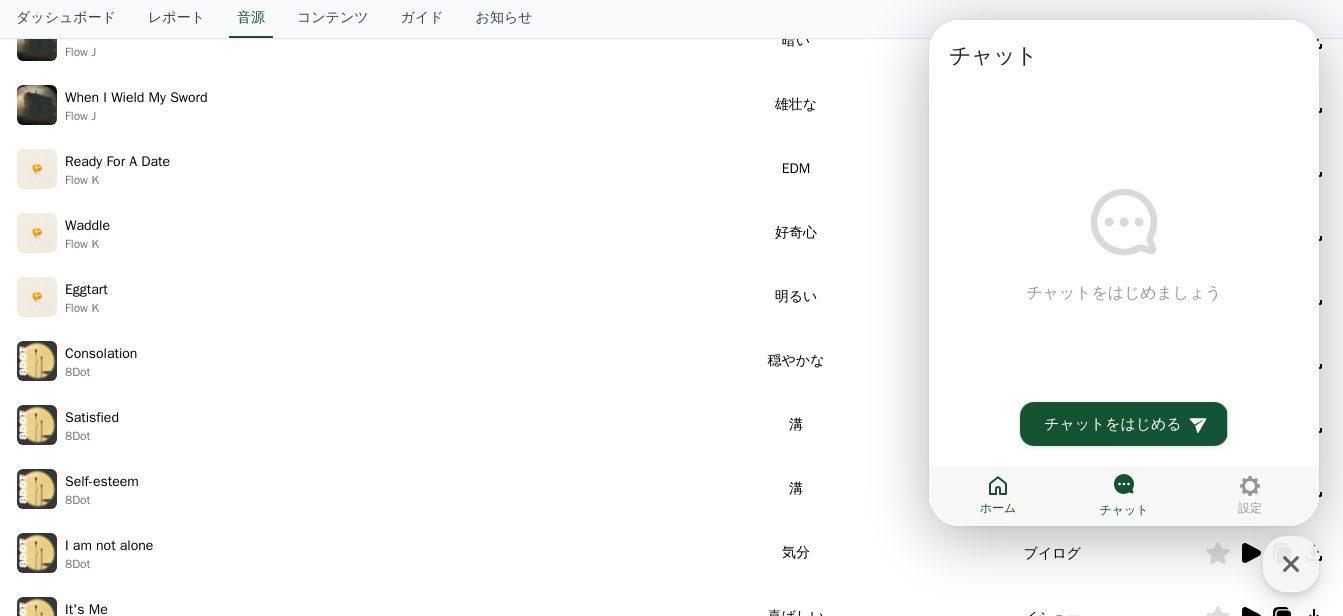 click on "ホーム" at bounding box center [998, 495] 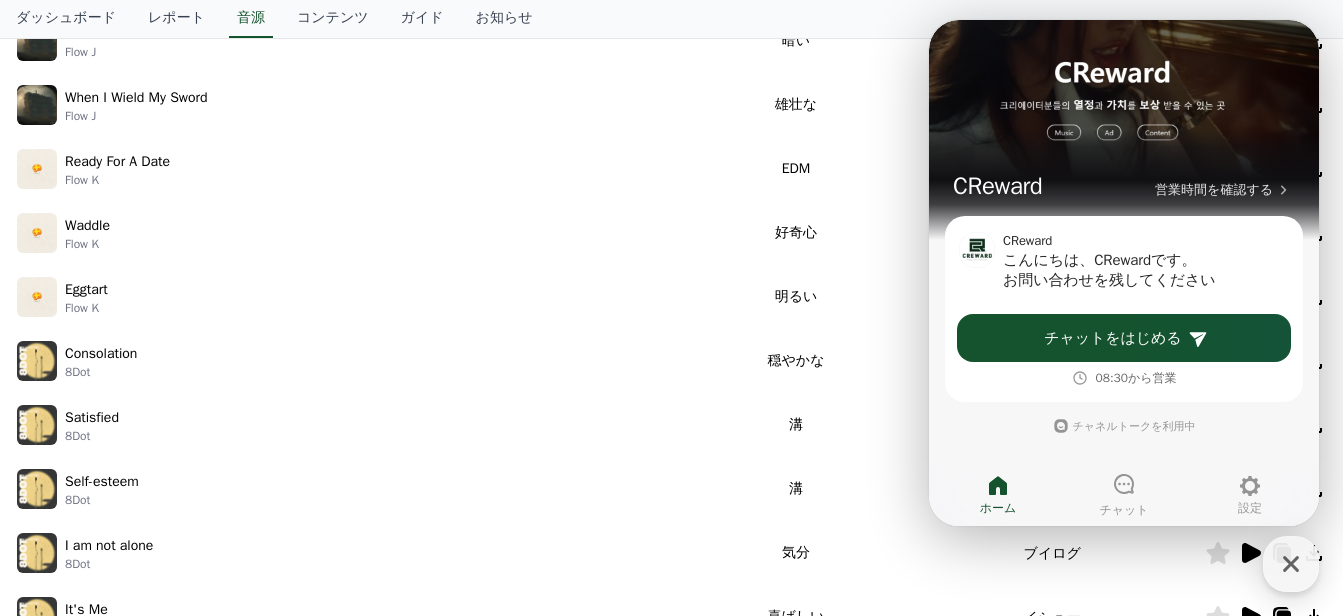 click on "Eggtart     Flow K" at bounding box center [354, 297] 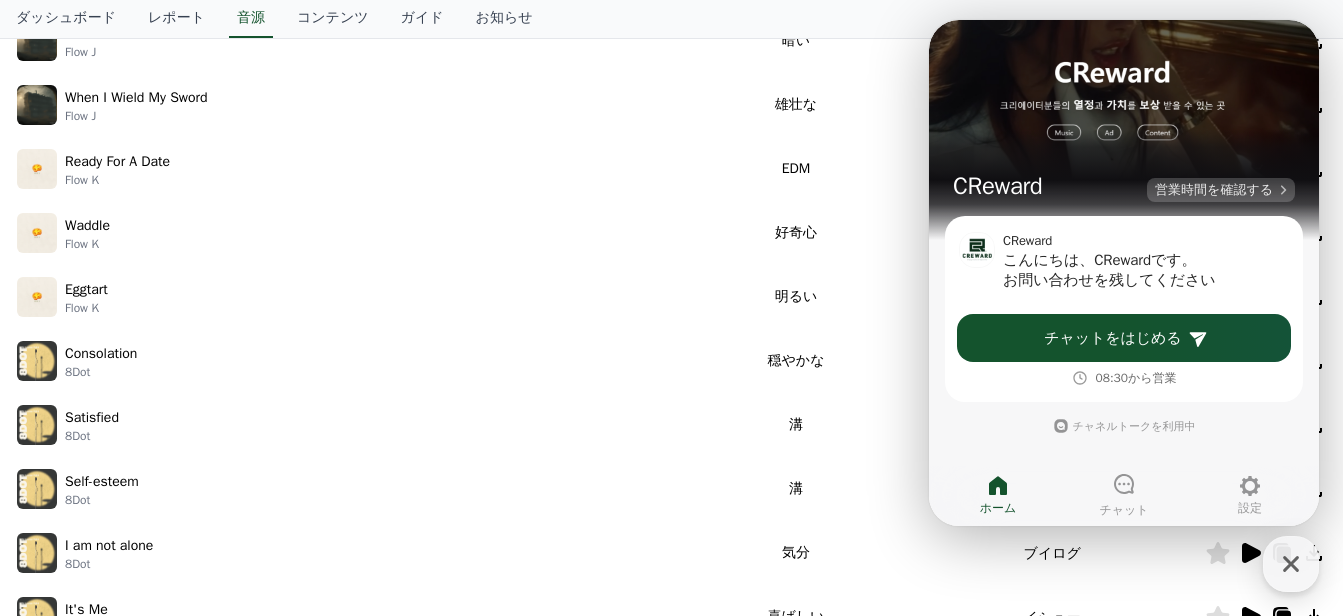 click 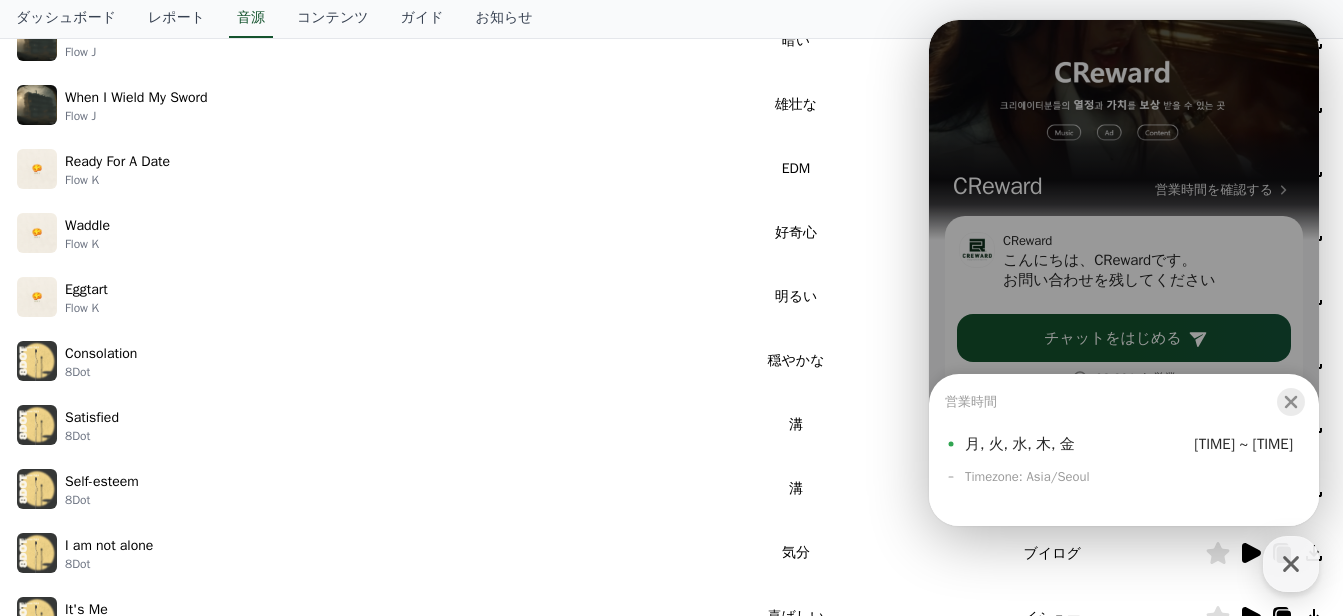 click 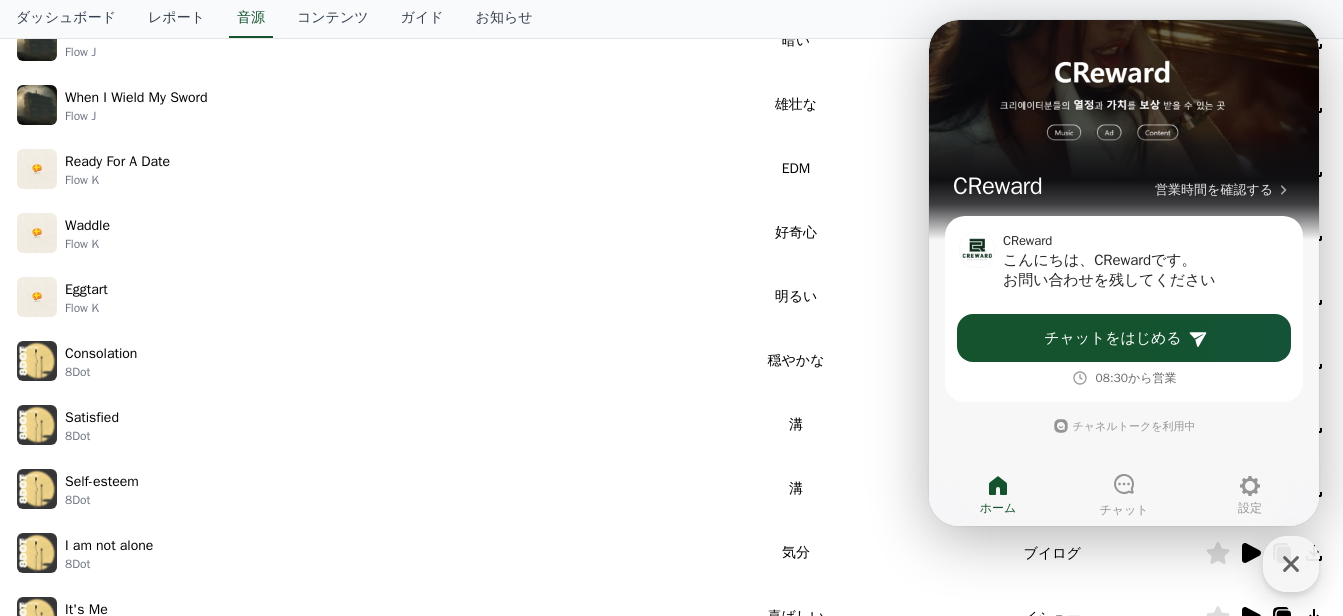 click on "Eggtart     Flow K" at bounding box center (354, 297) 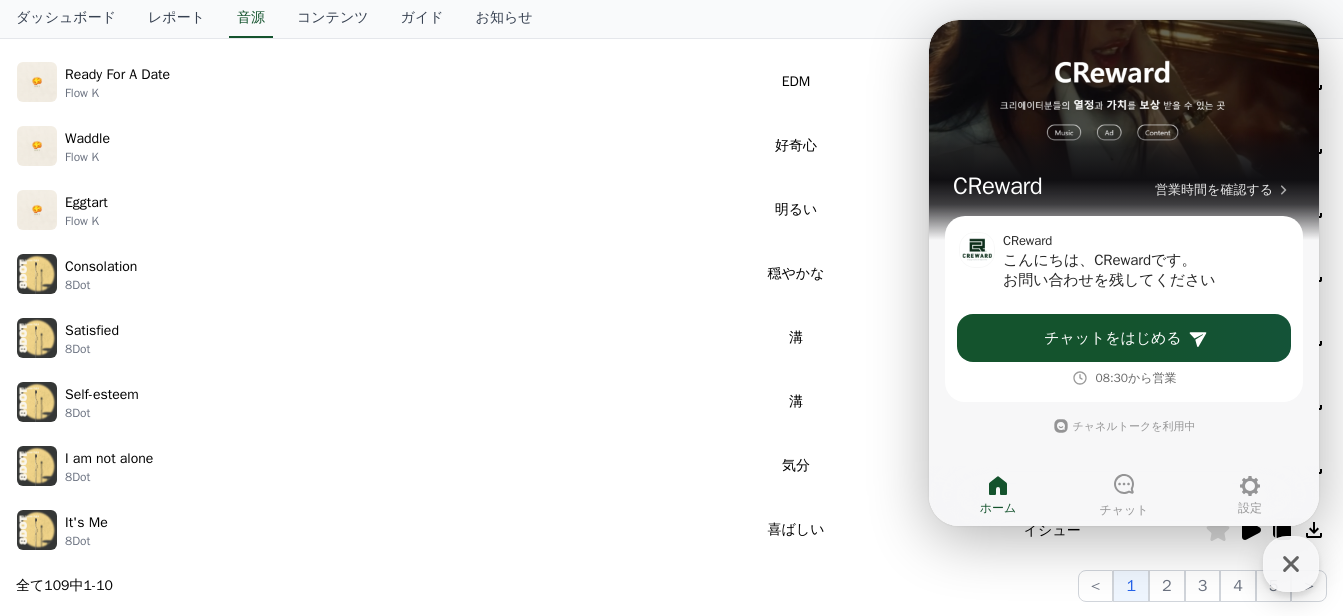 scroll, scrollTop: 300, scrollLeft: 0, axis: vertical 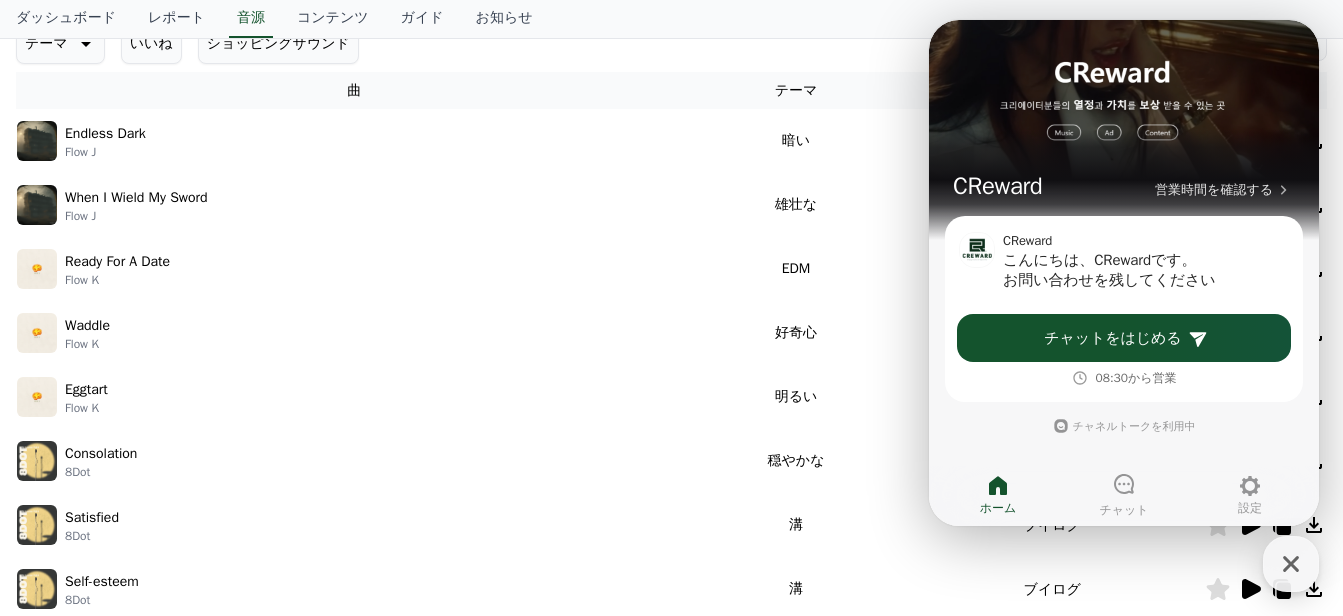 click 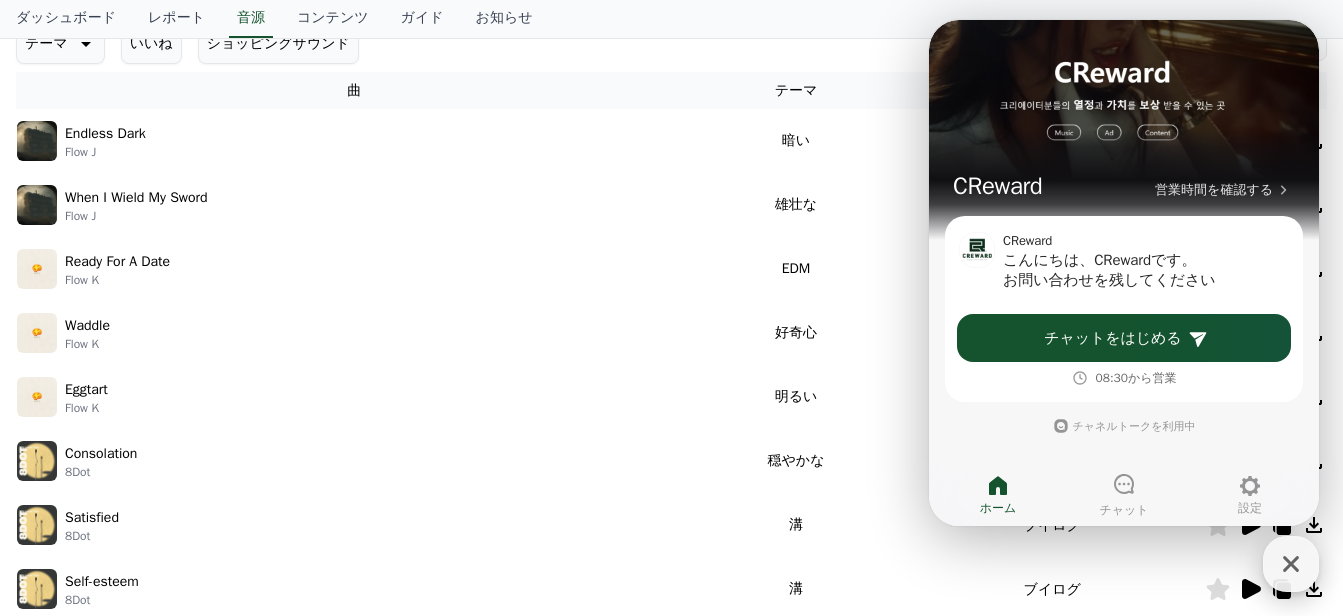 click 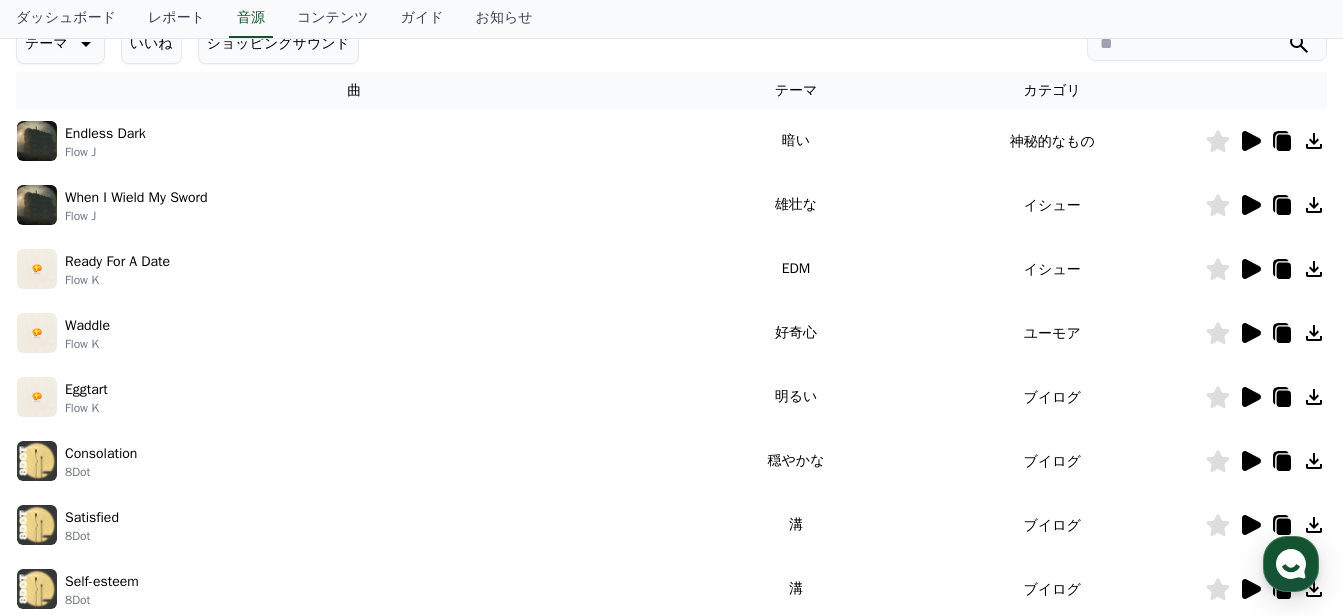 click 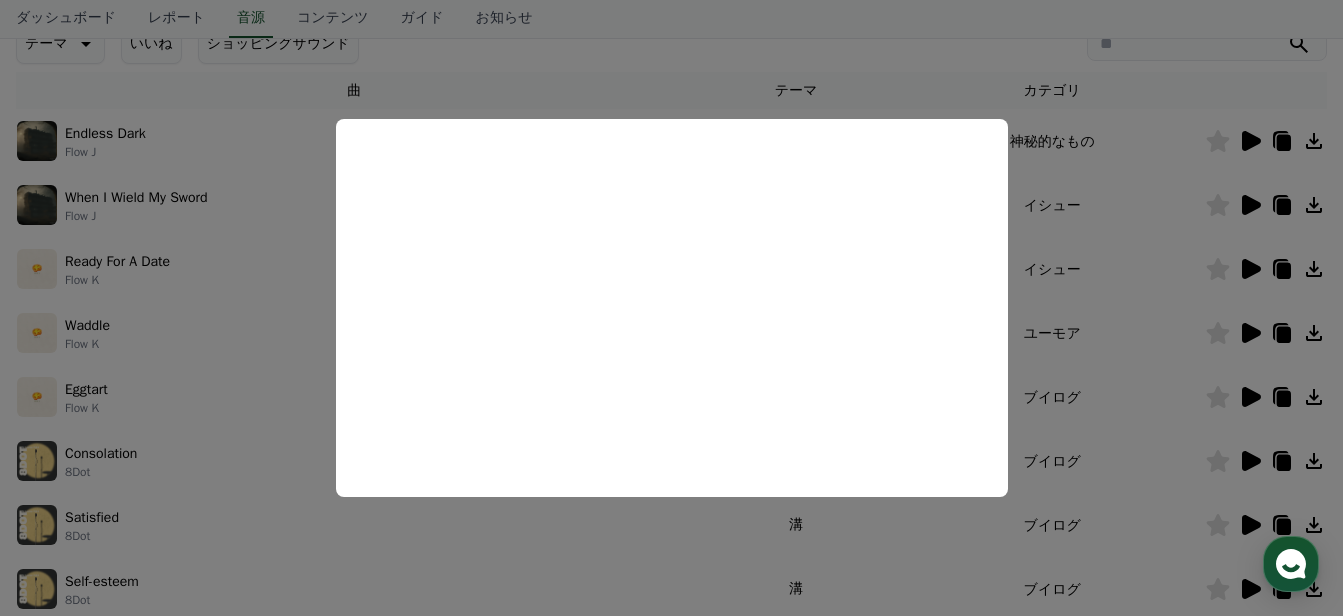 click at bounding box center [671, 308] 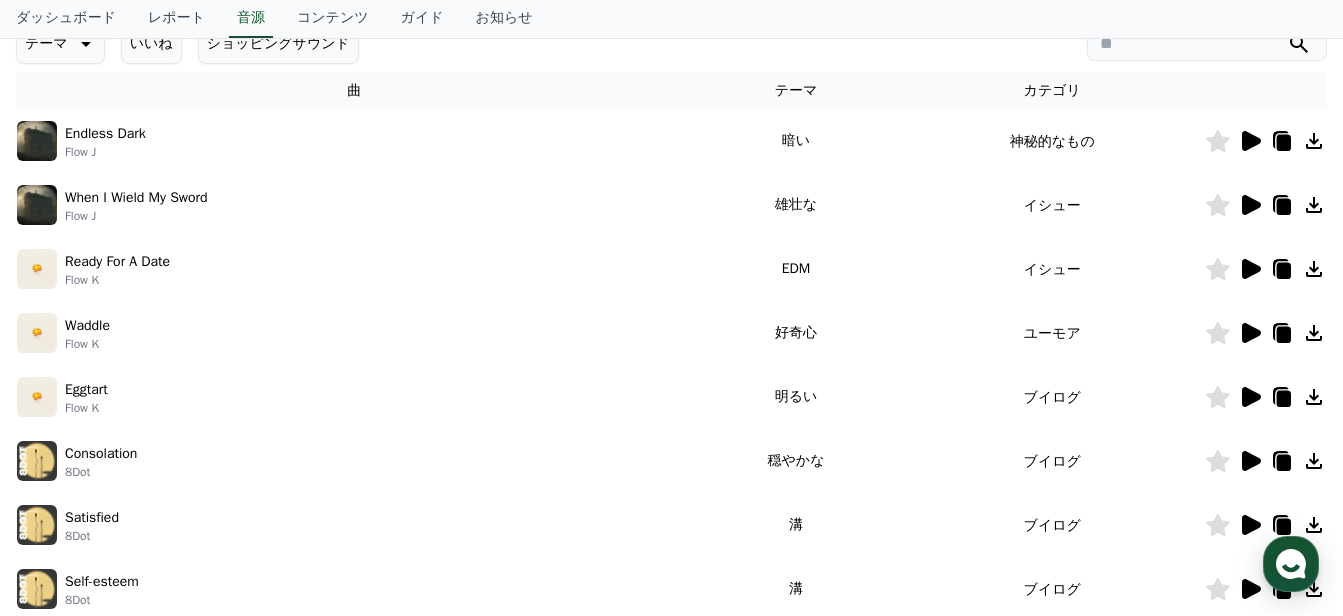 click 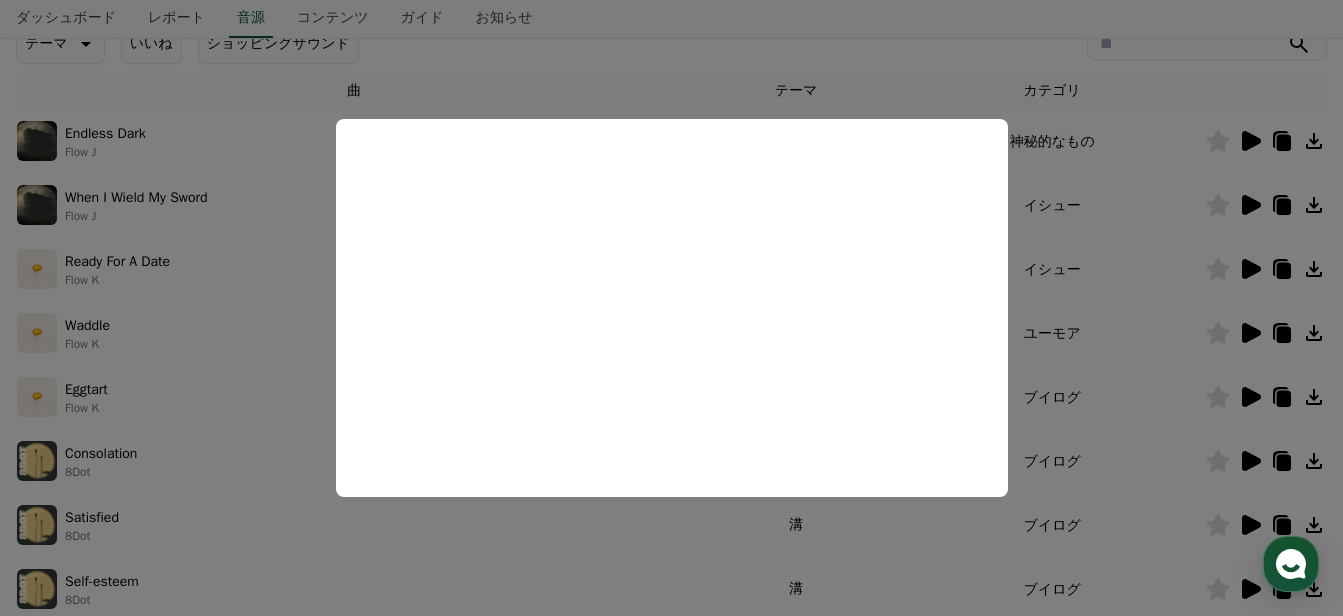 click at bounding box center (671, 308) 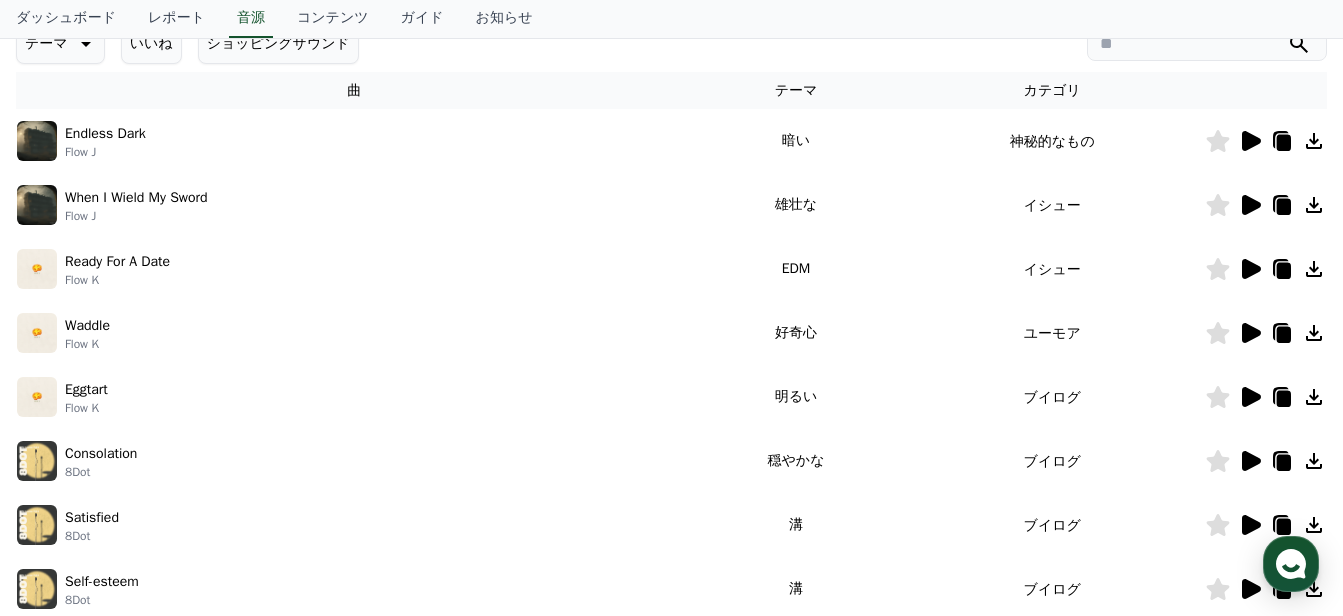 click 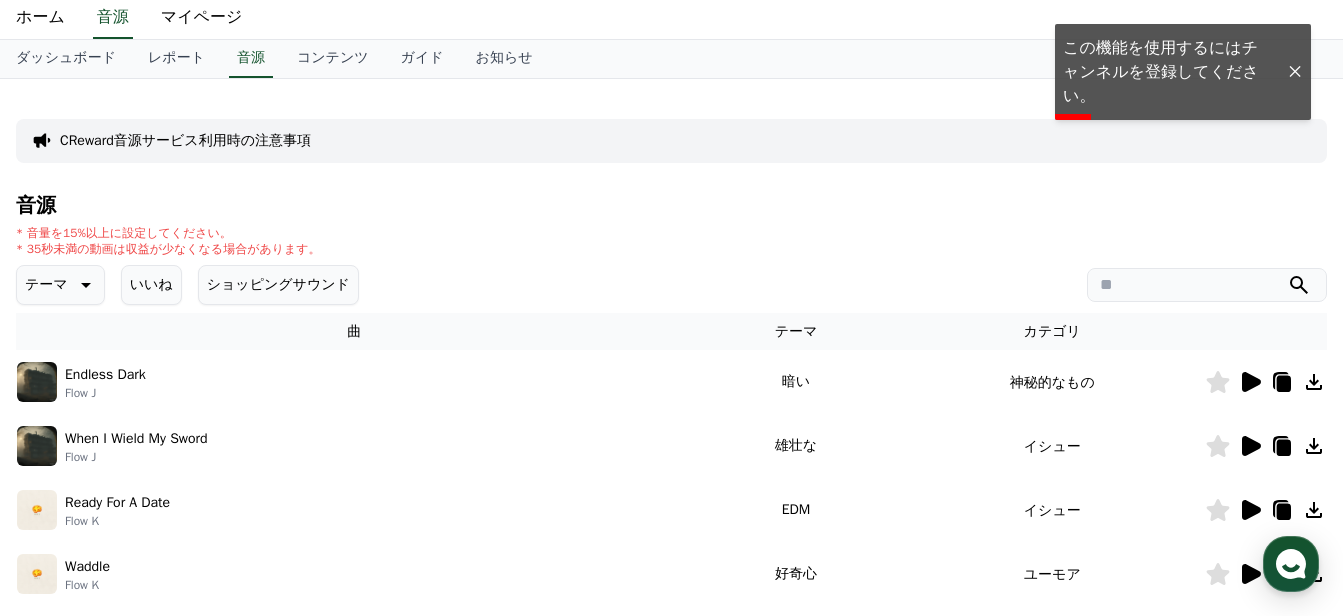 scroll, scrollTop: 0, scrollLeft: 0, axis: both 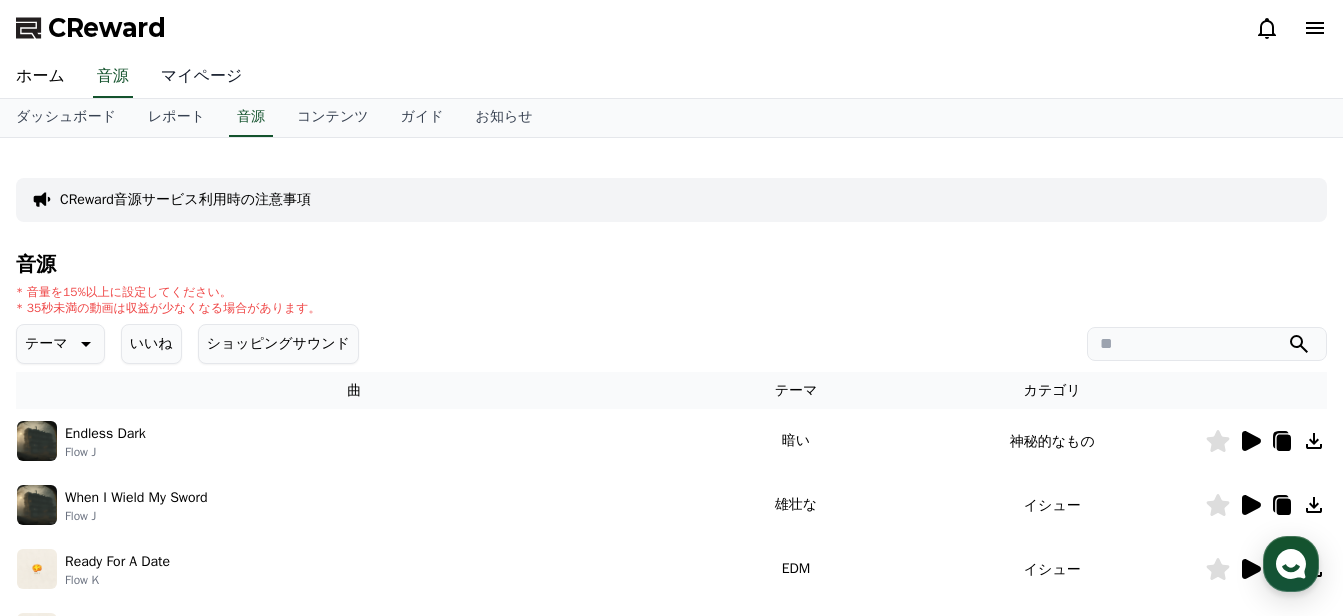 click on "マイページ" at bounding box center (202, 77) 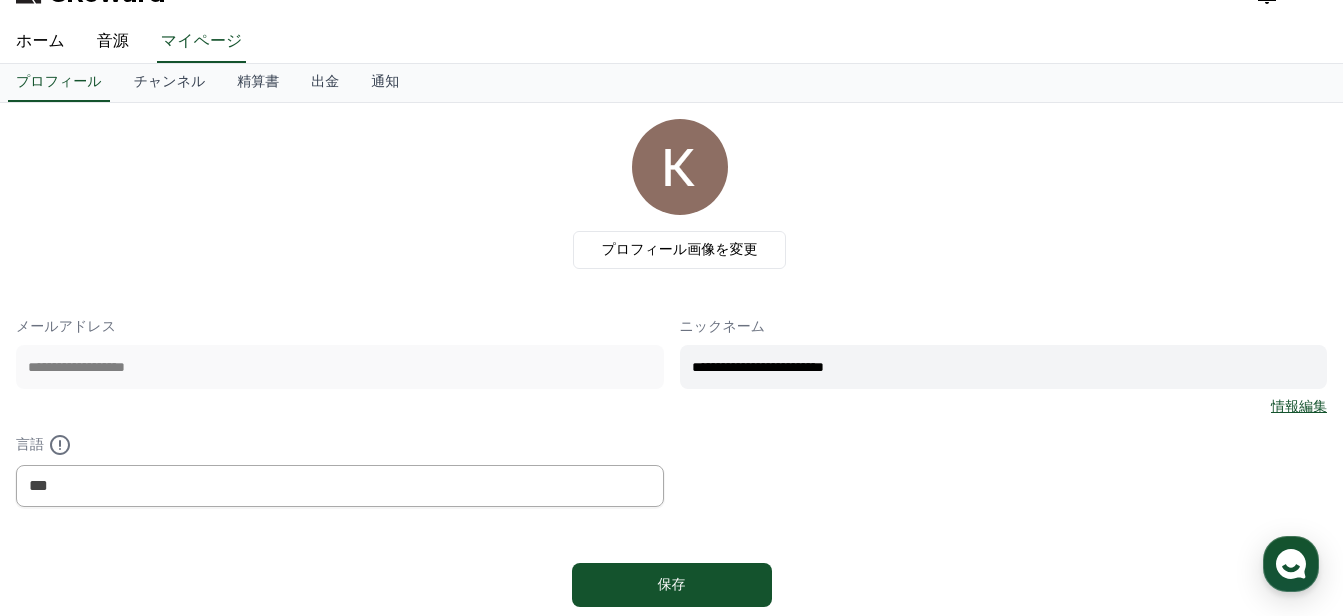 scroll, scrollTop: 0, scrollLeft: 0, axis: both 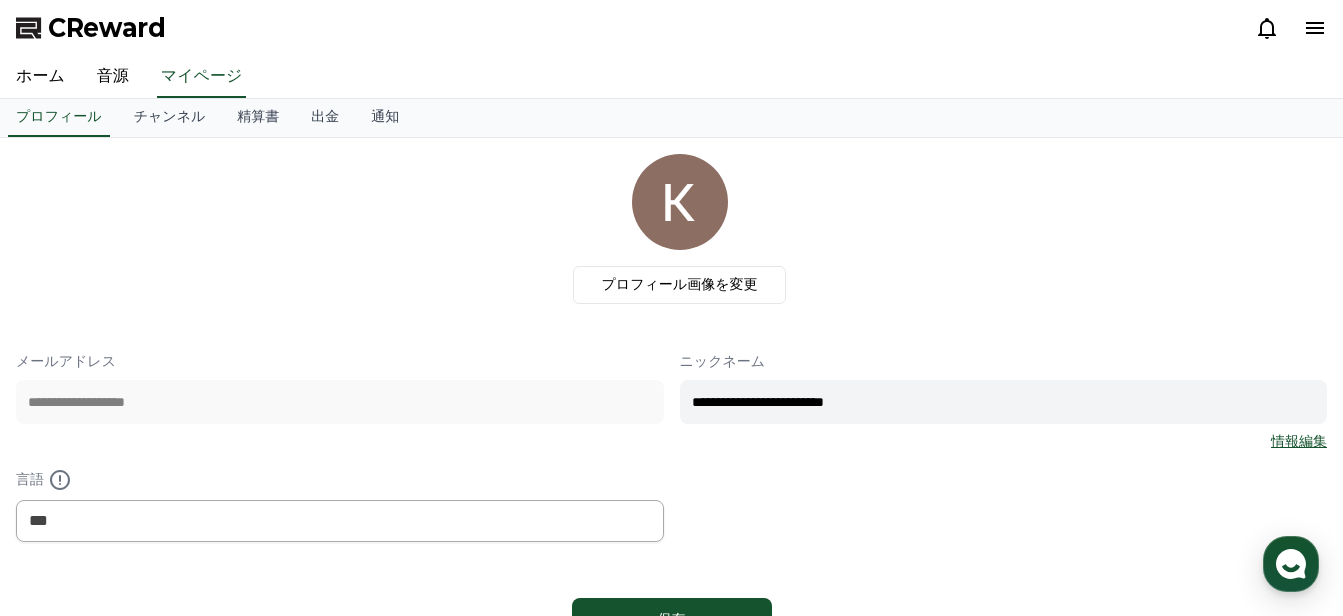 click on "情報編集" at bounding box center [1299, 442] 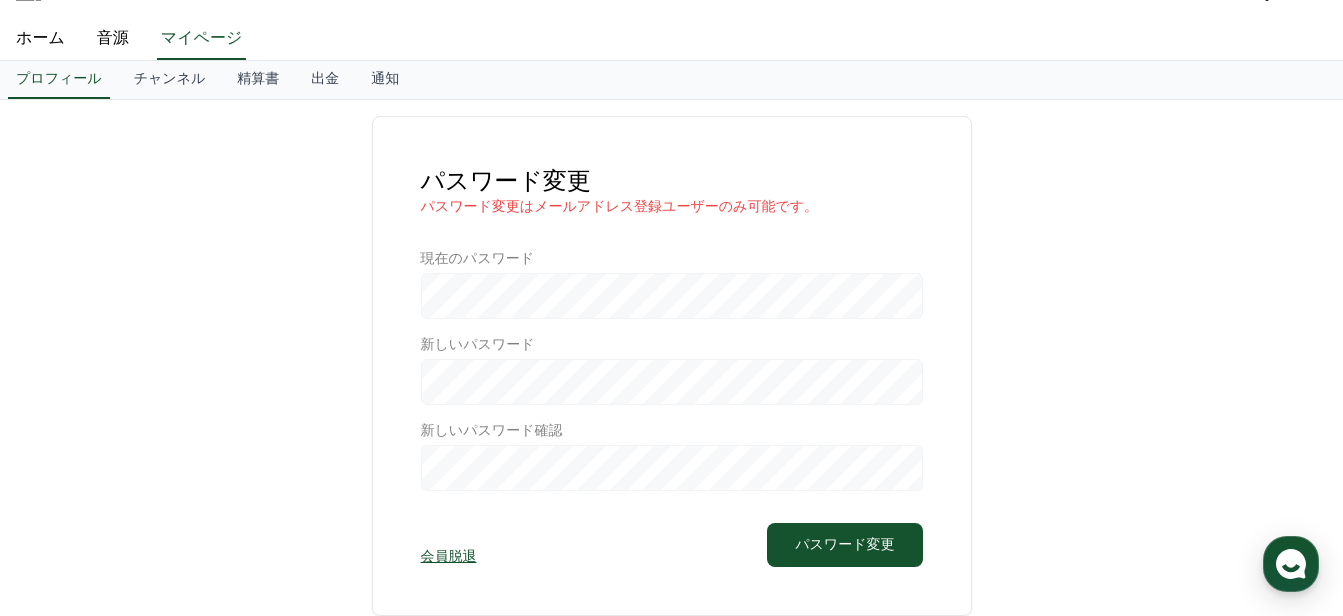 scroll, scrollTop: 0, scrollLeft: 0, axis: both 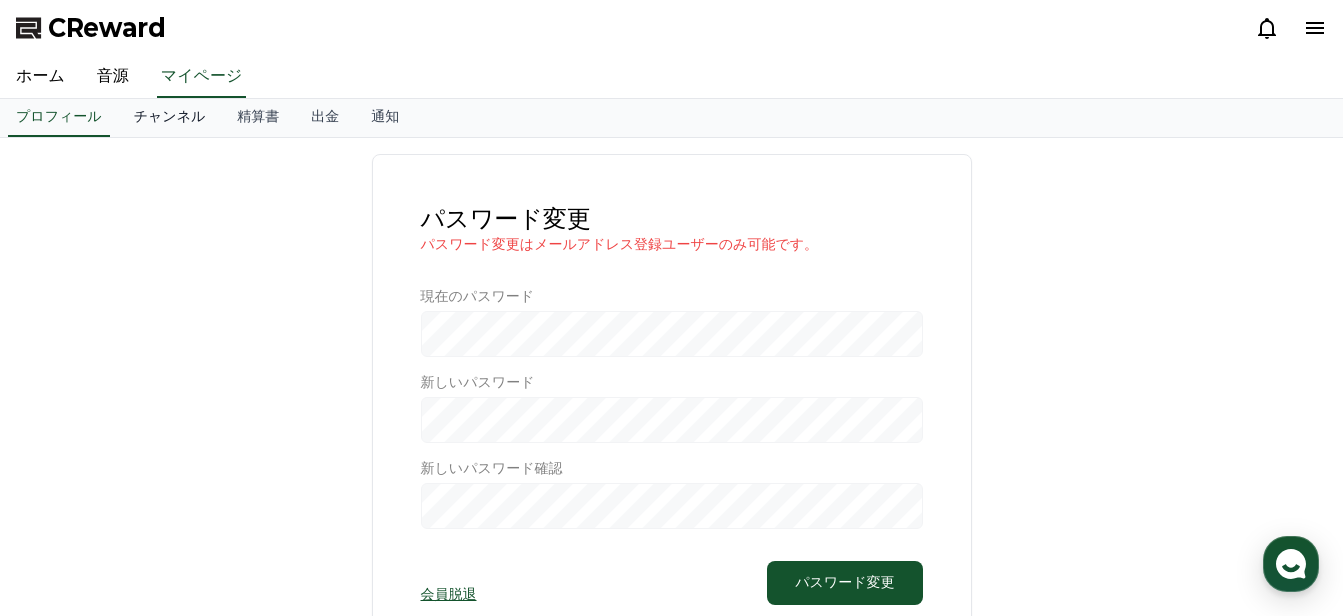 click on "チャンネル" at bounding box center [170, 118] 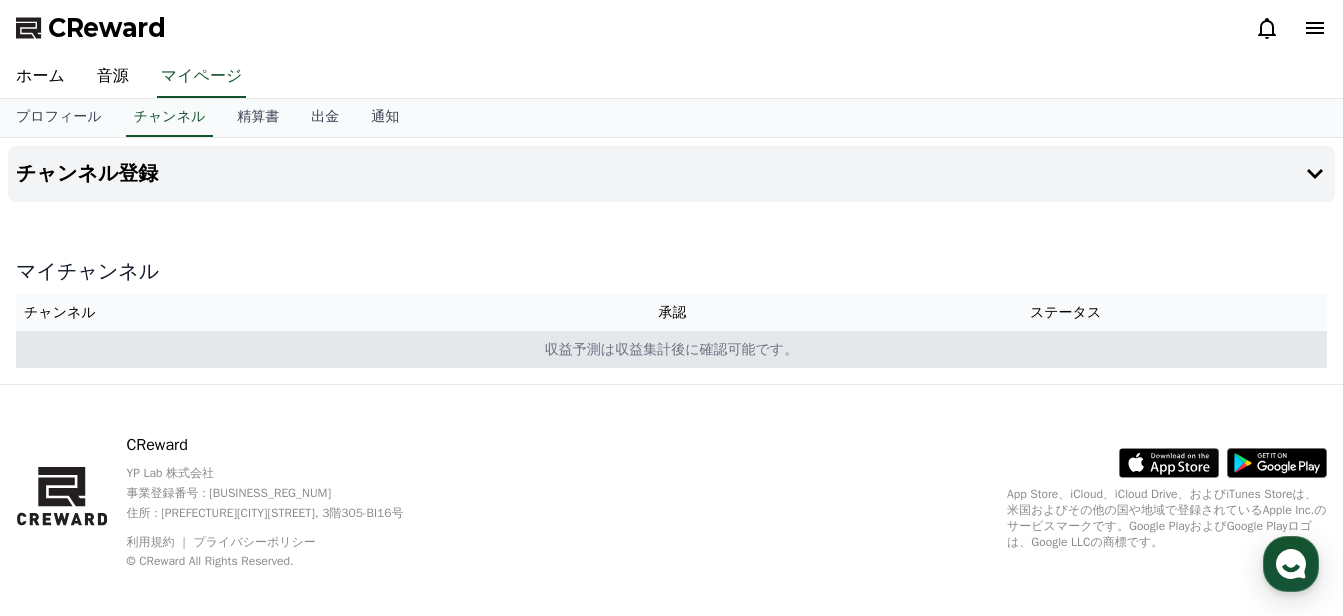 click on "収益予測は収益集計後に確認可能です。" at bounding box center [671, 349] 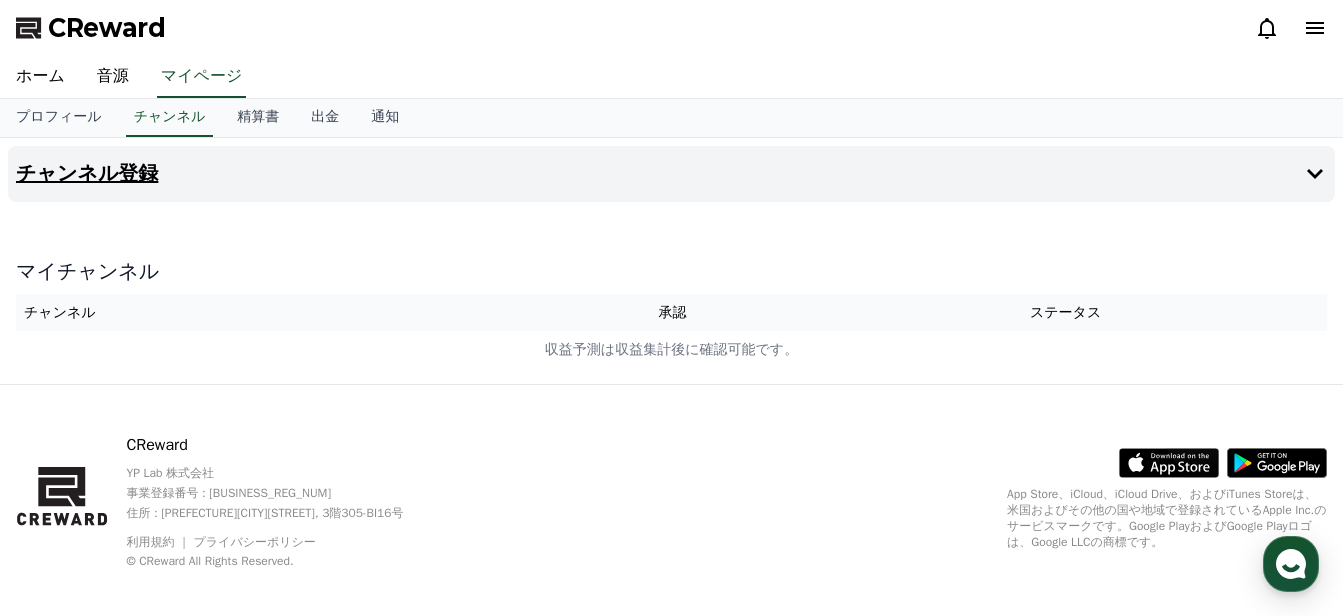 click 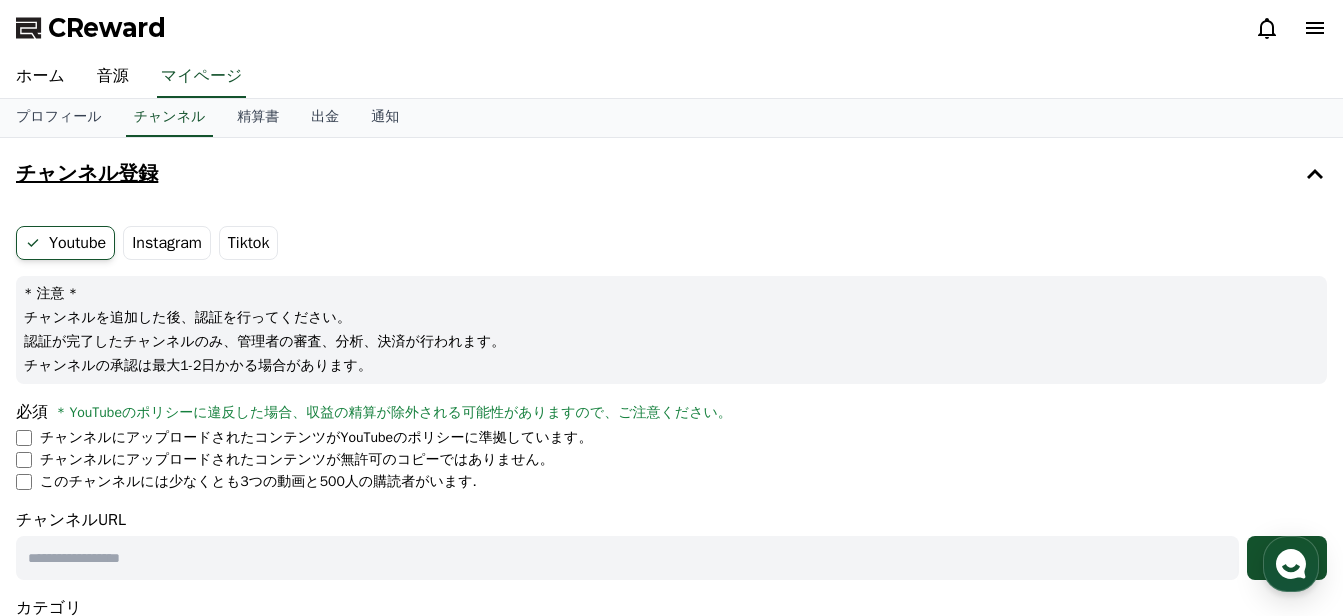 click on "Instagram" at bounding box center (167, 243) 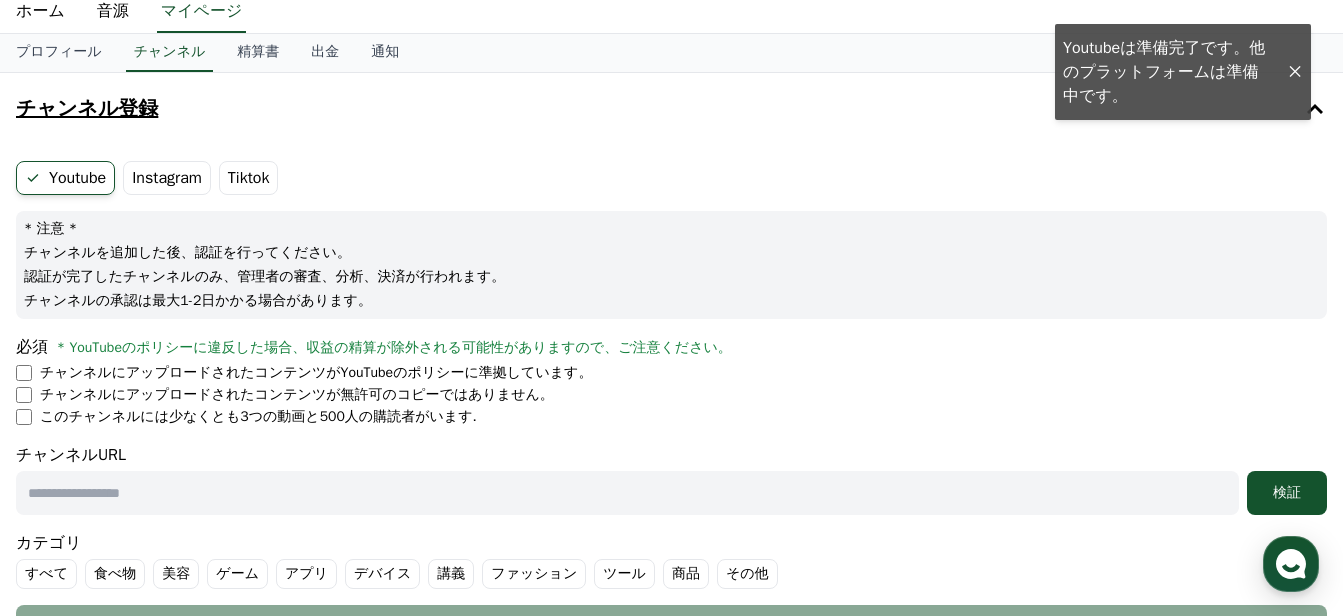 scroll, scrollTop: 100, scrollLeft: 0, axis: vertical 